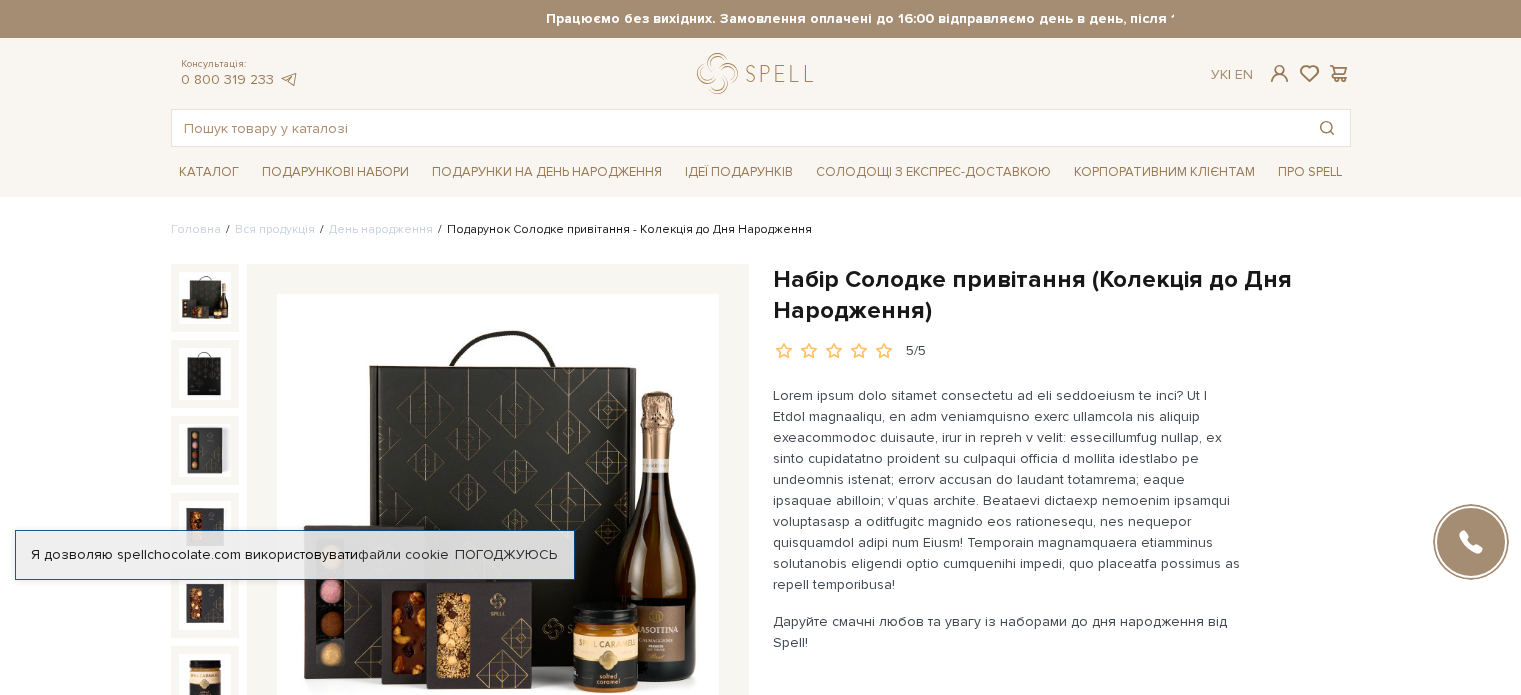 scroll, scrollTop: 0, scrollLeft: 0, axis: both 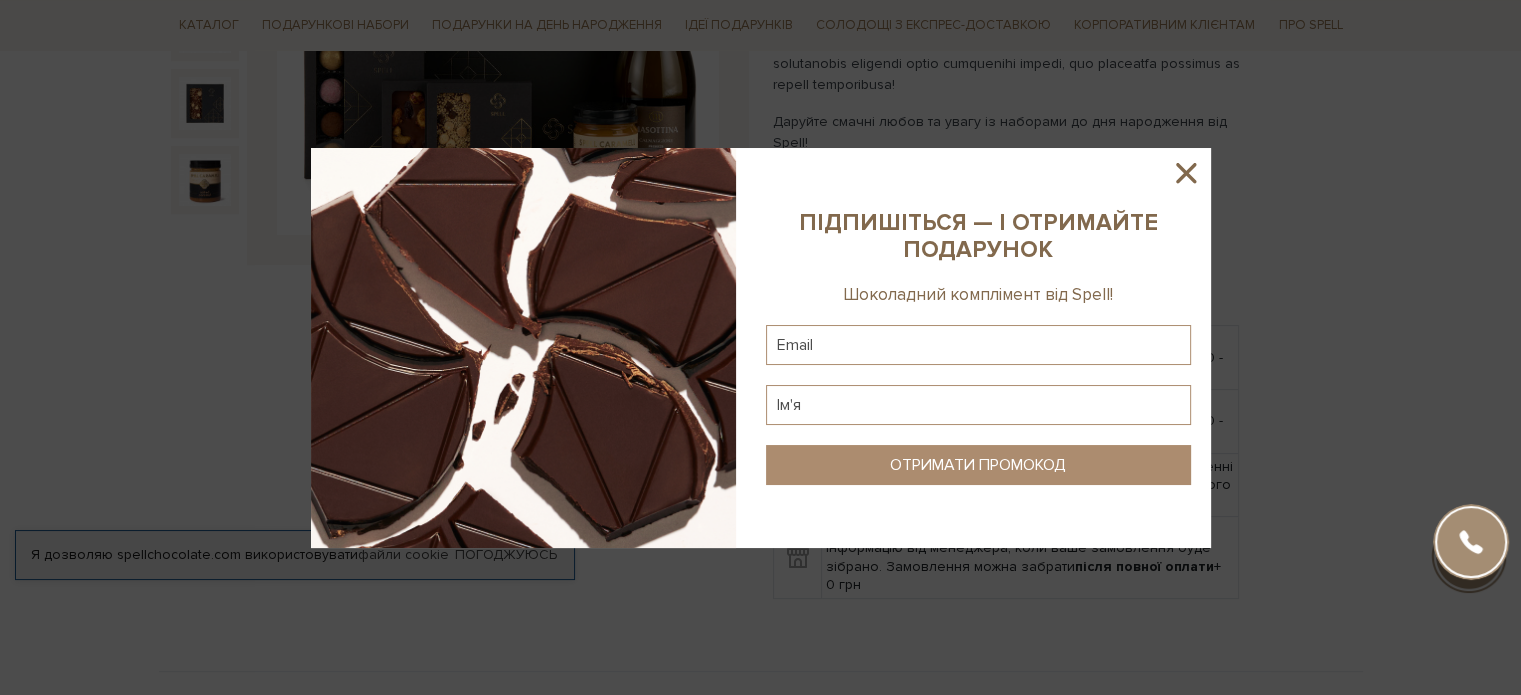 click 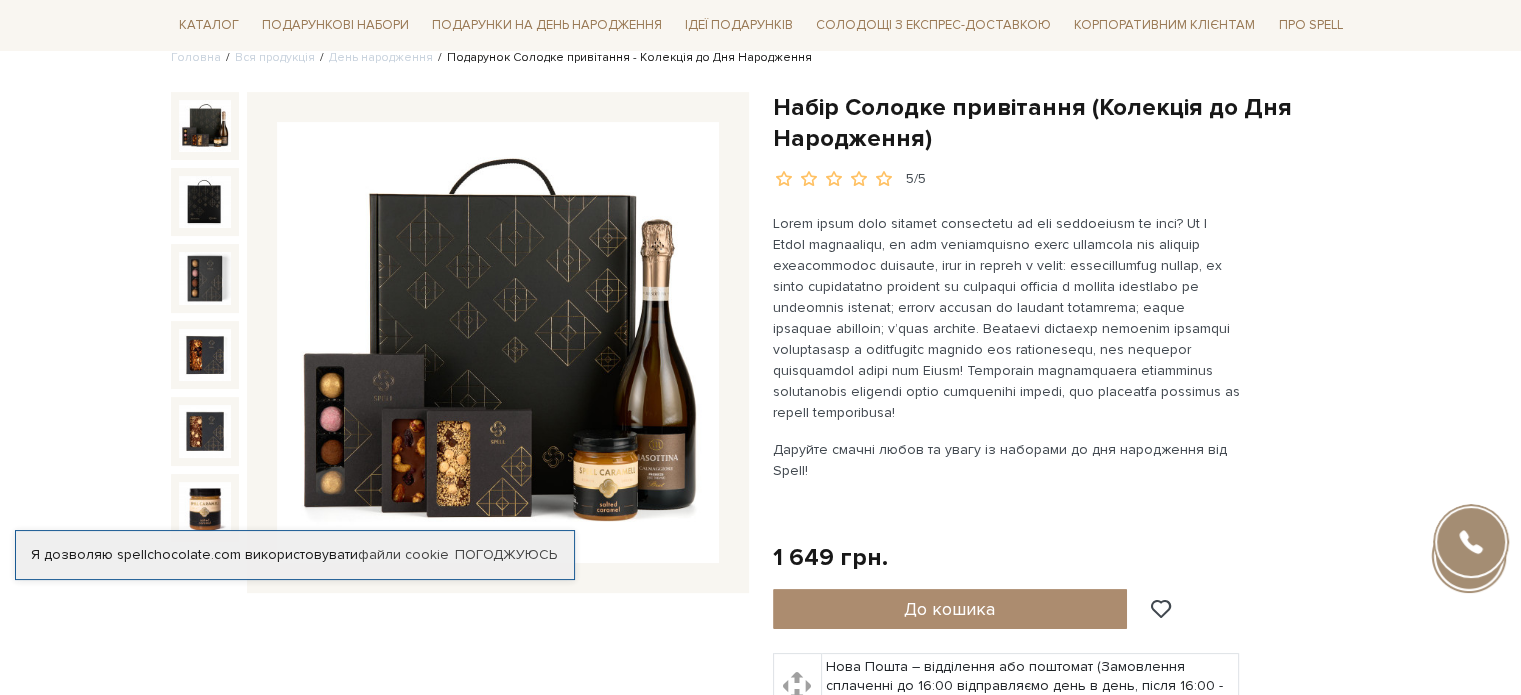 scroll, scrollTop: 0, scrollLeft: 0, axis: both 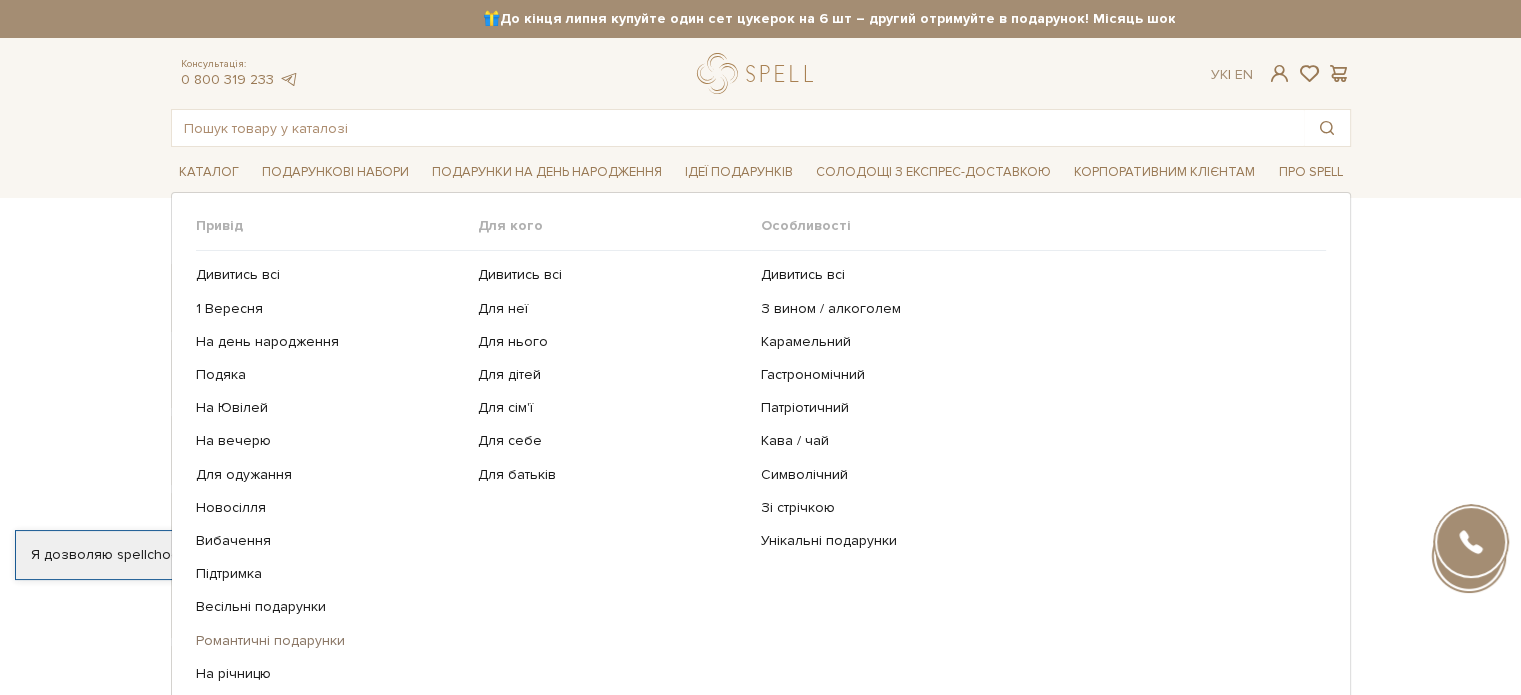click on "Романтичні подарунки" at bounding box center (330, 641) 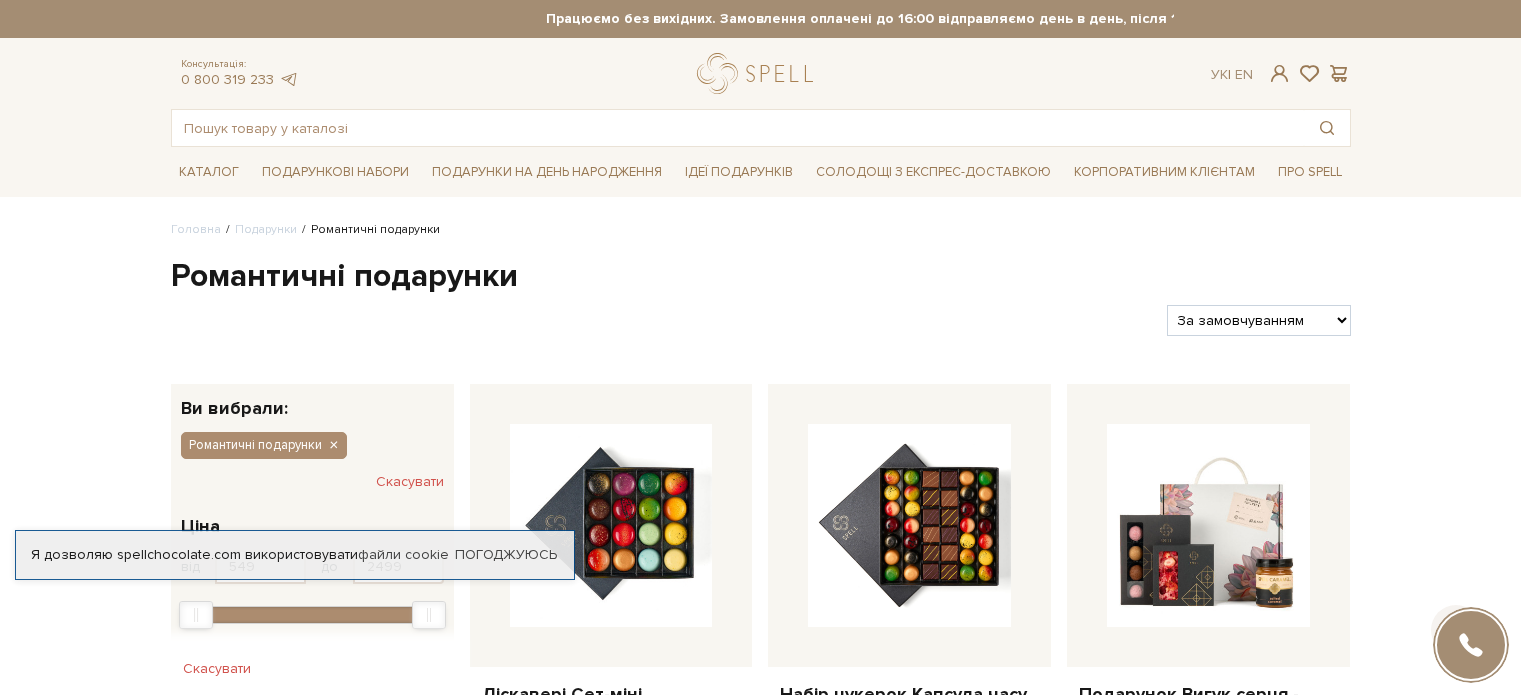 scroll, scrollTop: 600, scrollLeft: 0, axis: vertical 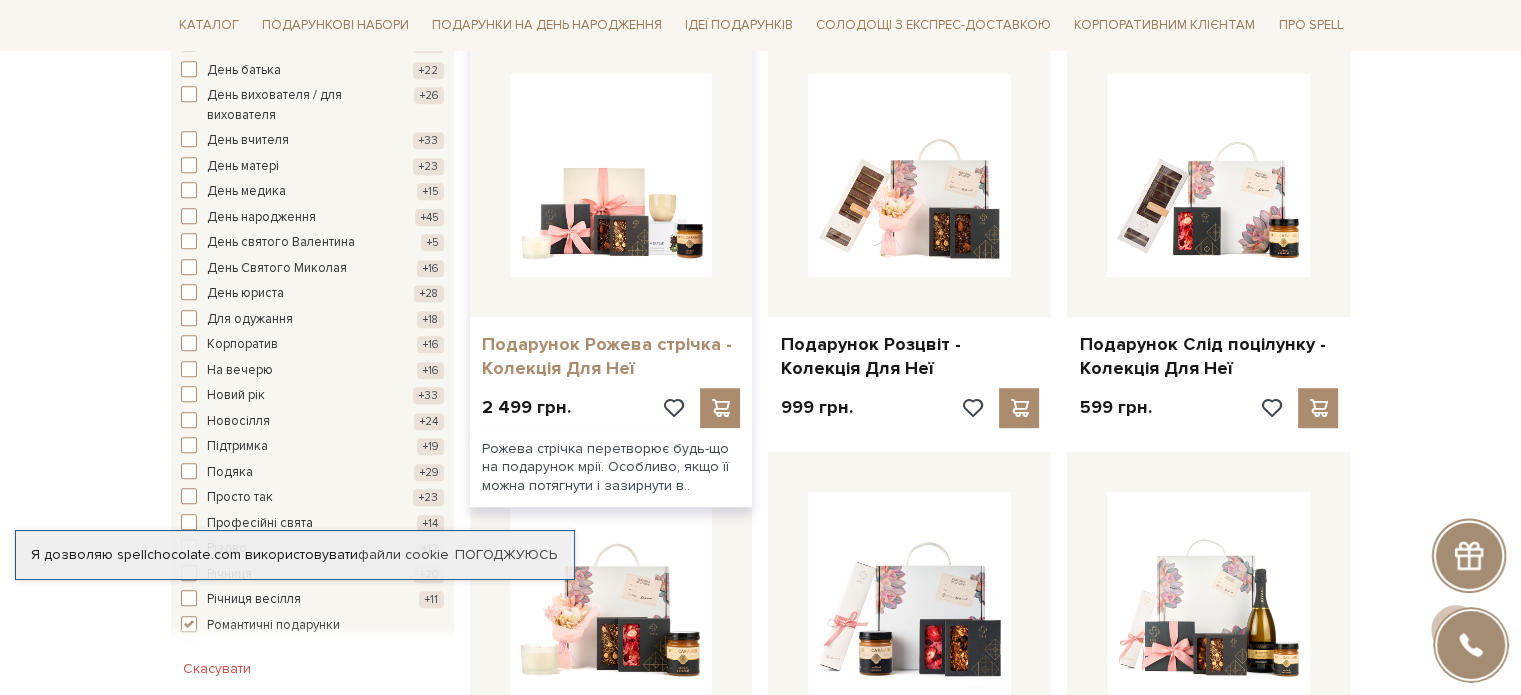 click on "Подарунок Рожева стрічка - Колекція Для Неї" at bounding box center (611, 356) 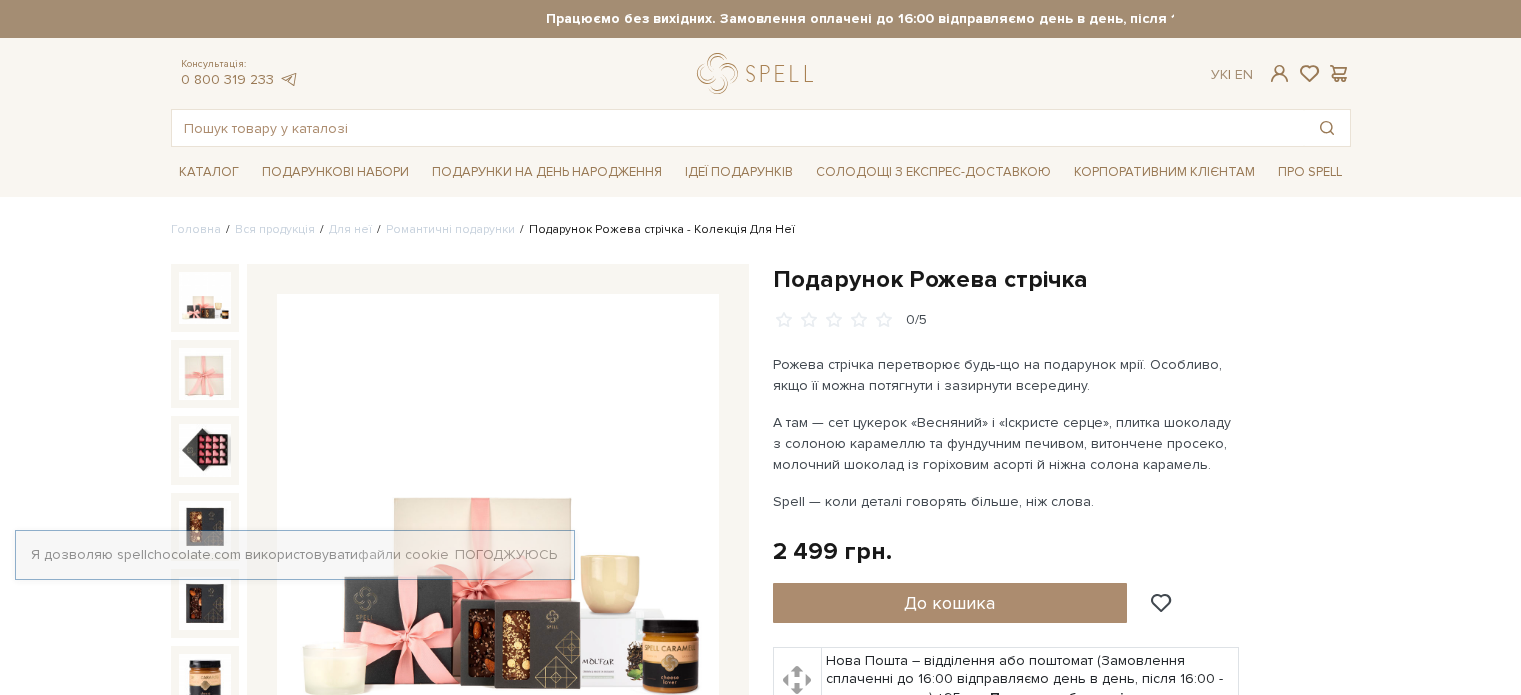 scroll, scrollTop: 0, scrollLeft: 0, axis: both 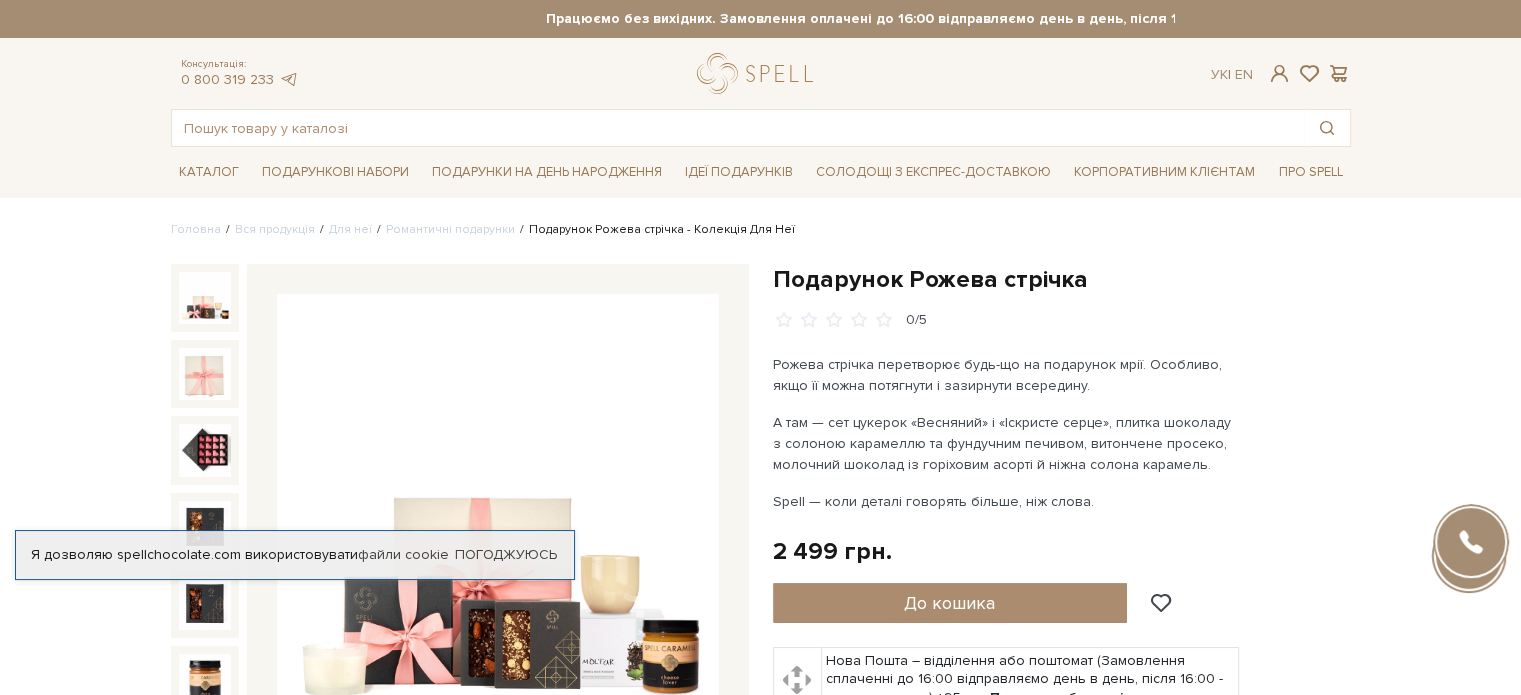 click at bounding box center (205, 450) 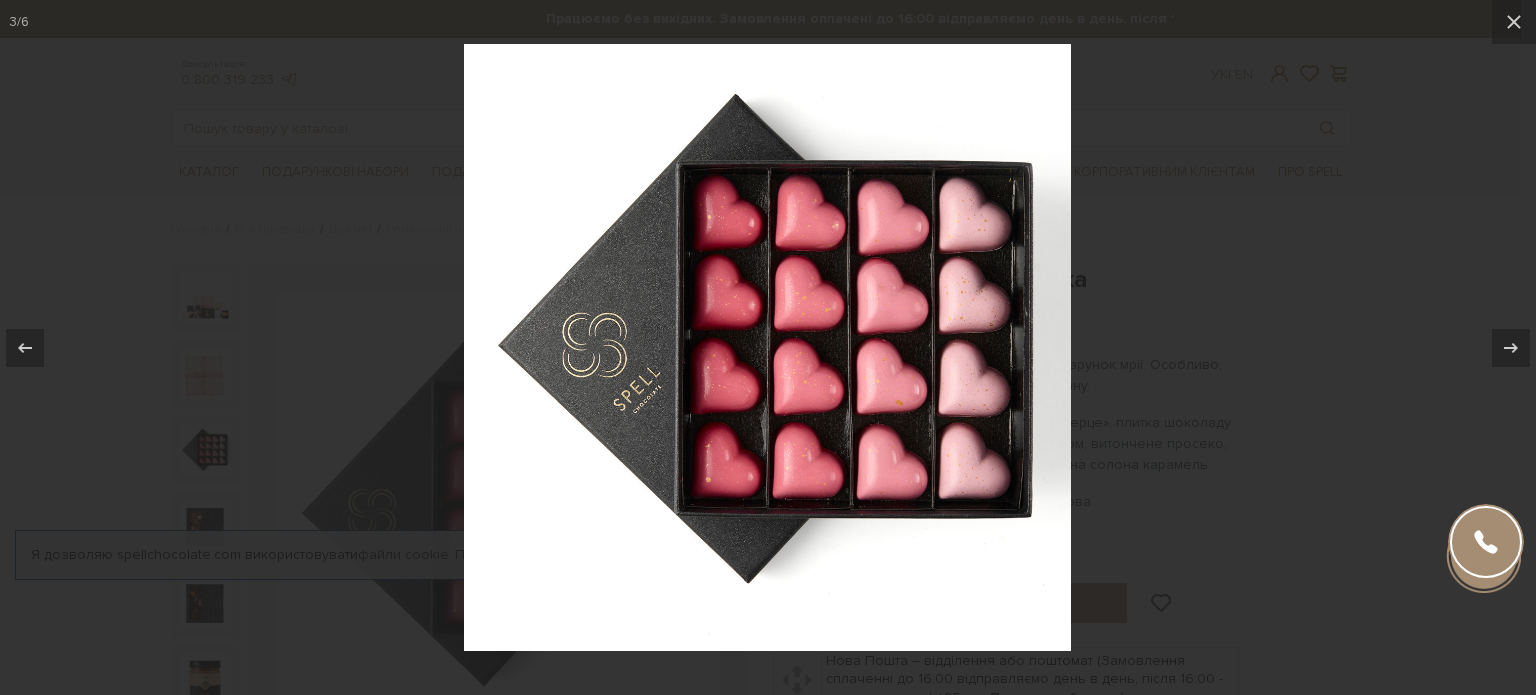 click at bounding box center [768, 347] 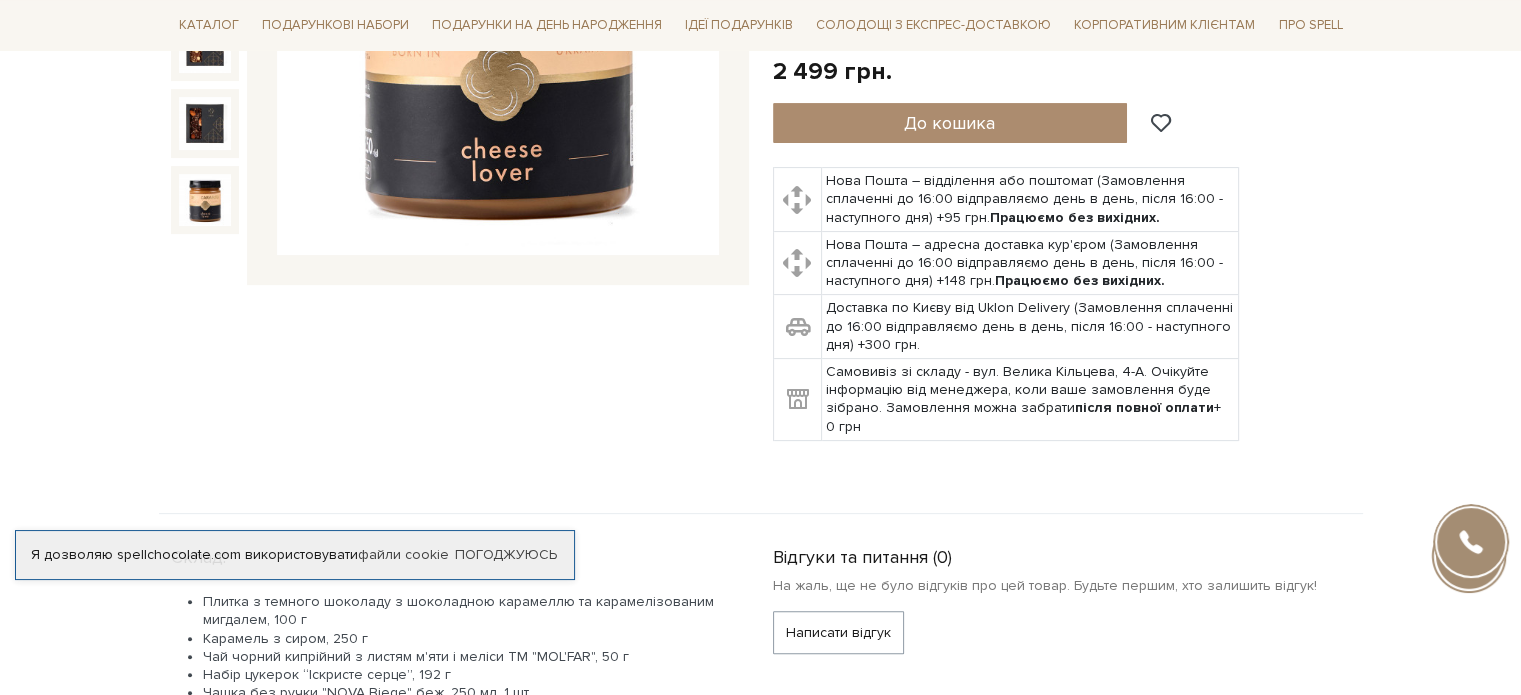 scroll, scrollTop: 300, scrollLeft: 0, axis: vertical 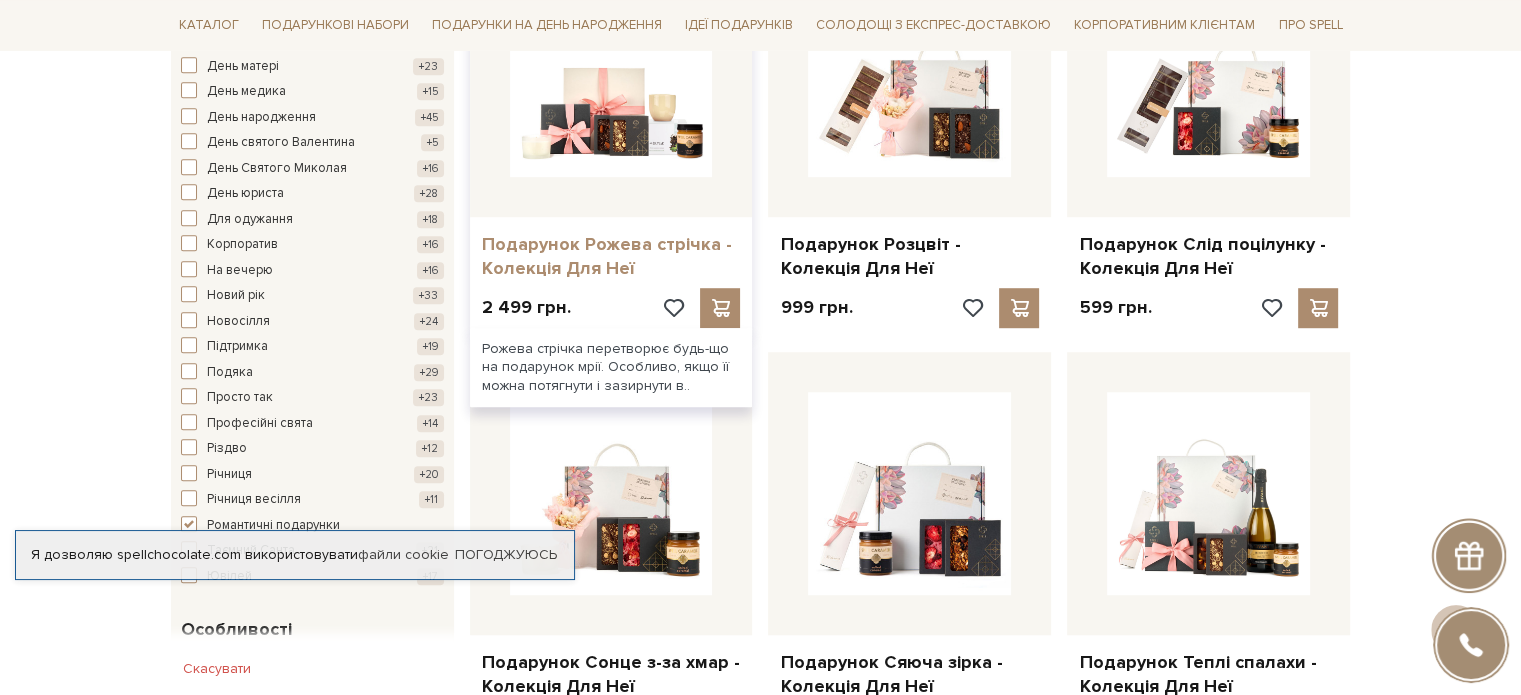 click on "Подарунок Рожева стрічка - Колекція Для Неї" at bounding box center [611, 256] 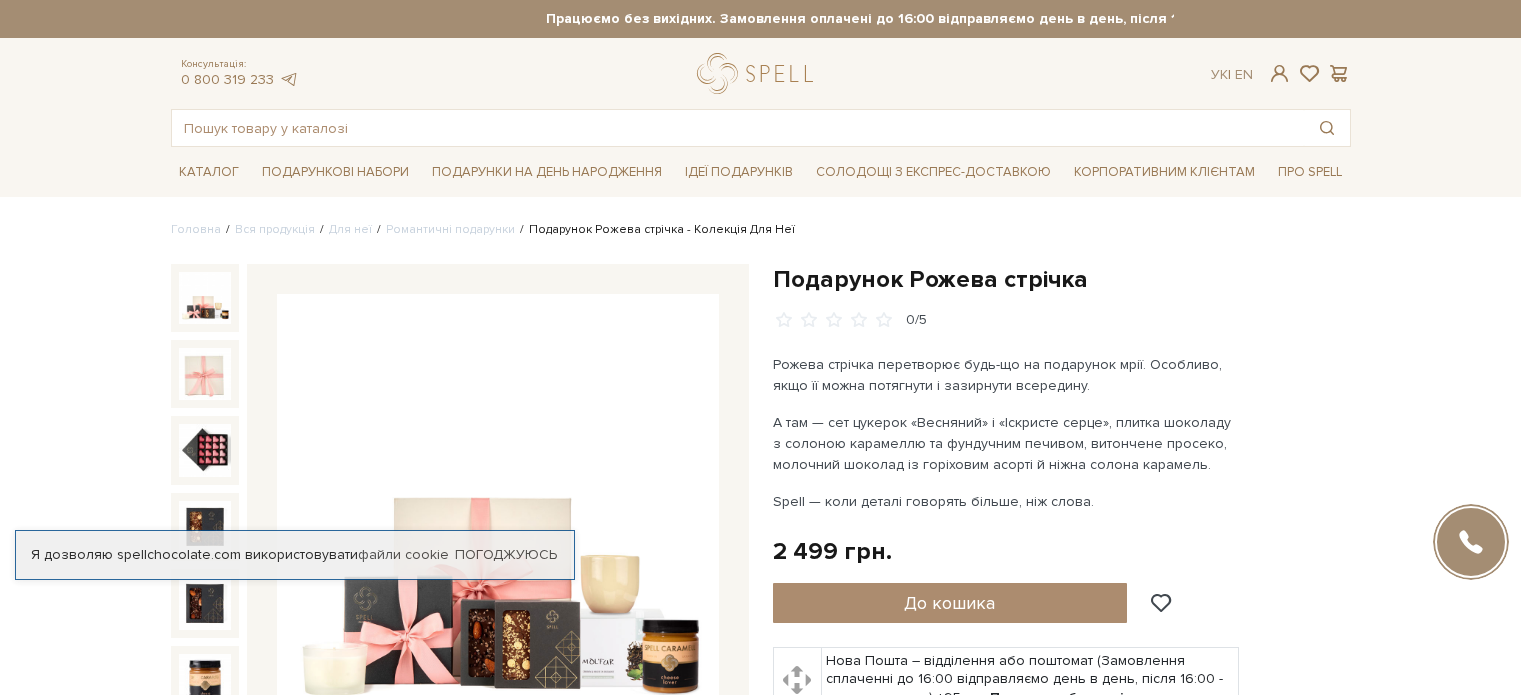 scroll, scrollTop: 0, scrollLeft: 0, axis: both 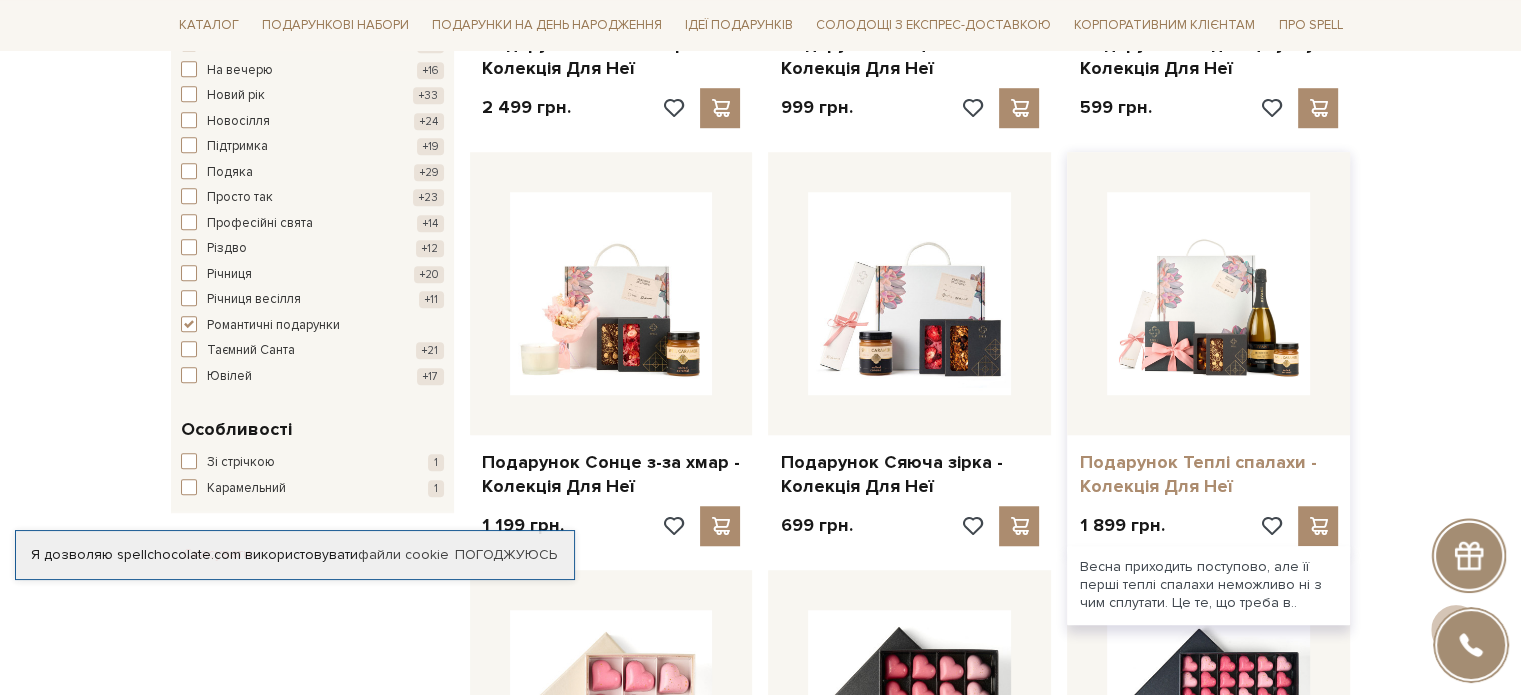 click on "Подарунок Теплі спалахи - Колекція Для Неї" at bounding box center [1208, 474] 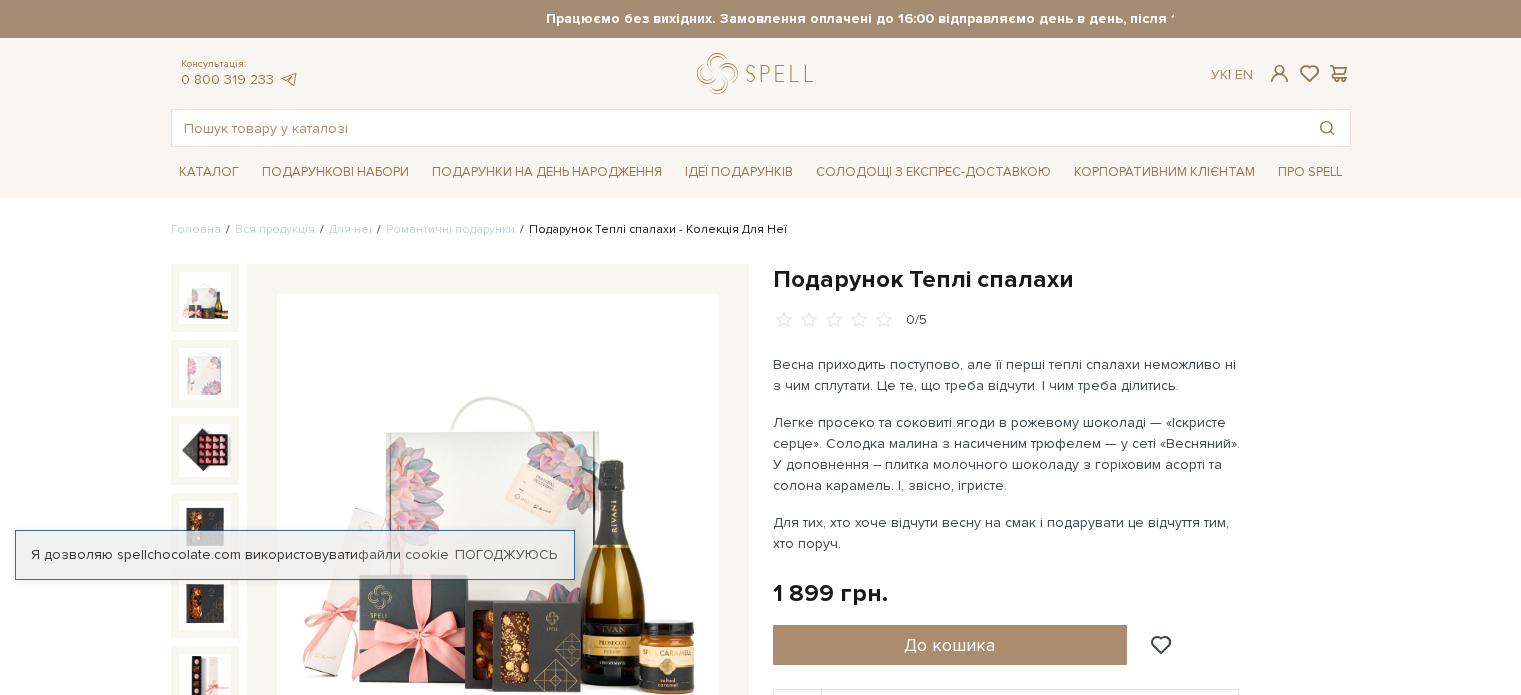 scroll, scrollTop: 0, scrollLeft: 0, axis: both 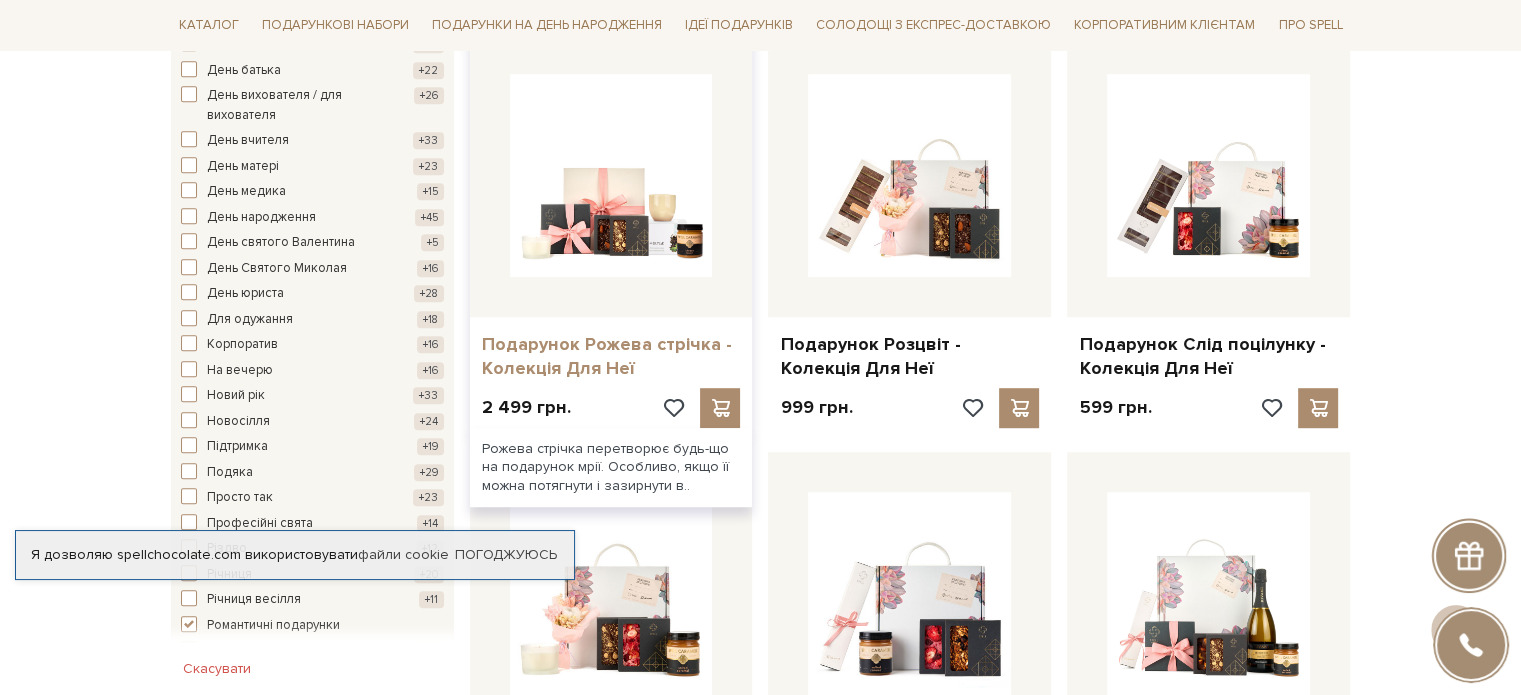 click on "Подарунок Рожева стрічка - Колекція Для Неї" at bounding box center [611, 356] 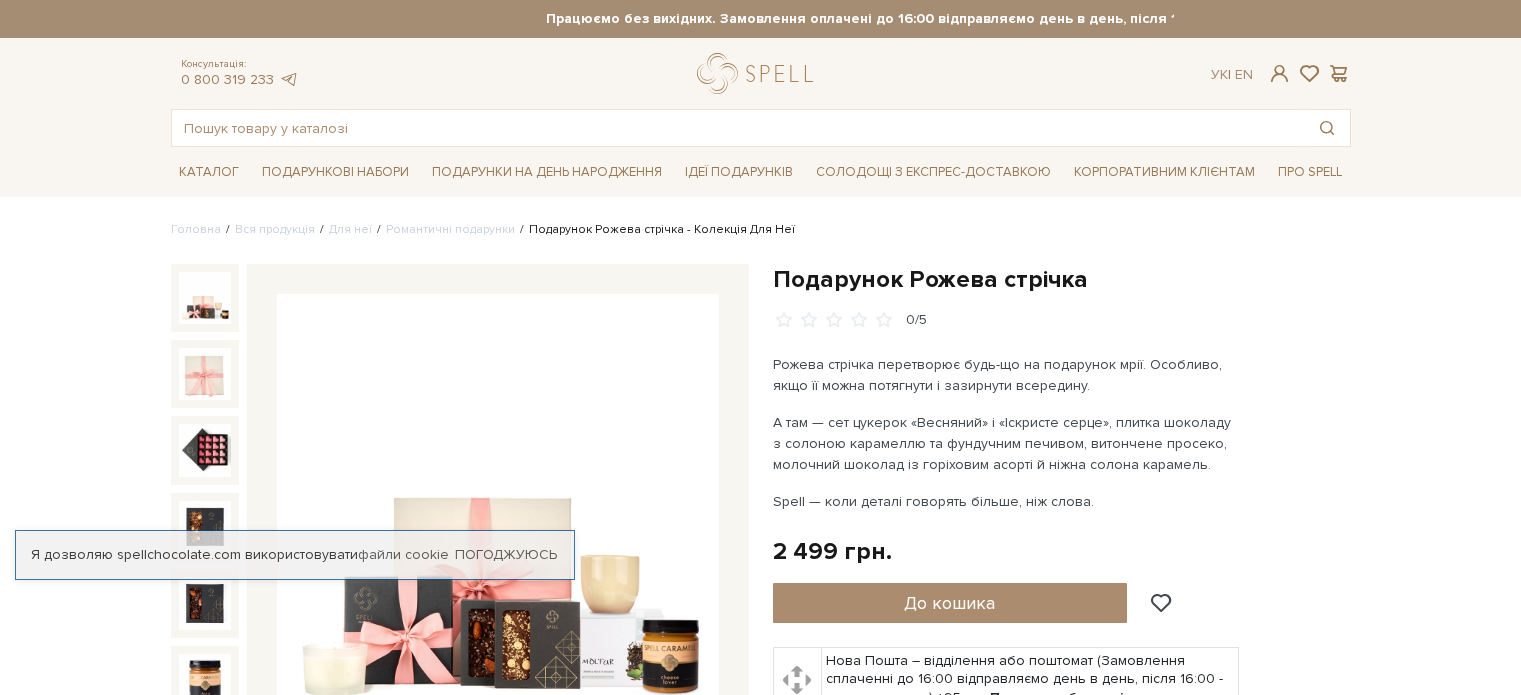 scroll, scrollTop: 0, scrollLeft: 0, axis: both 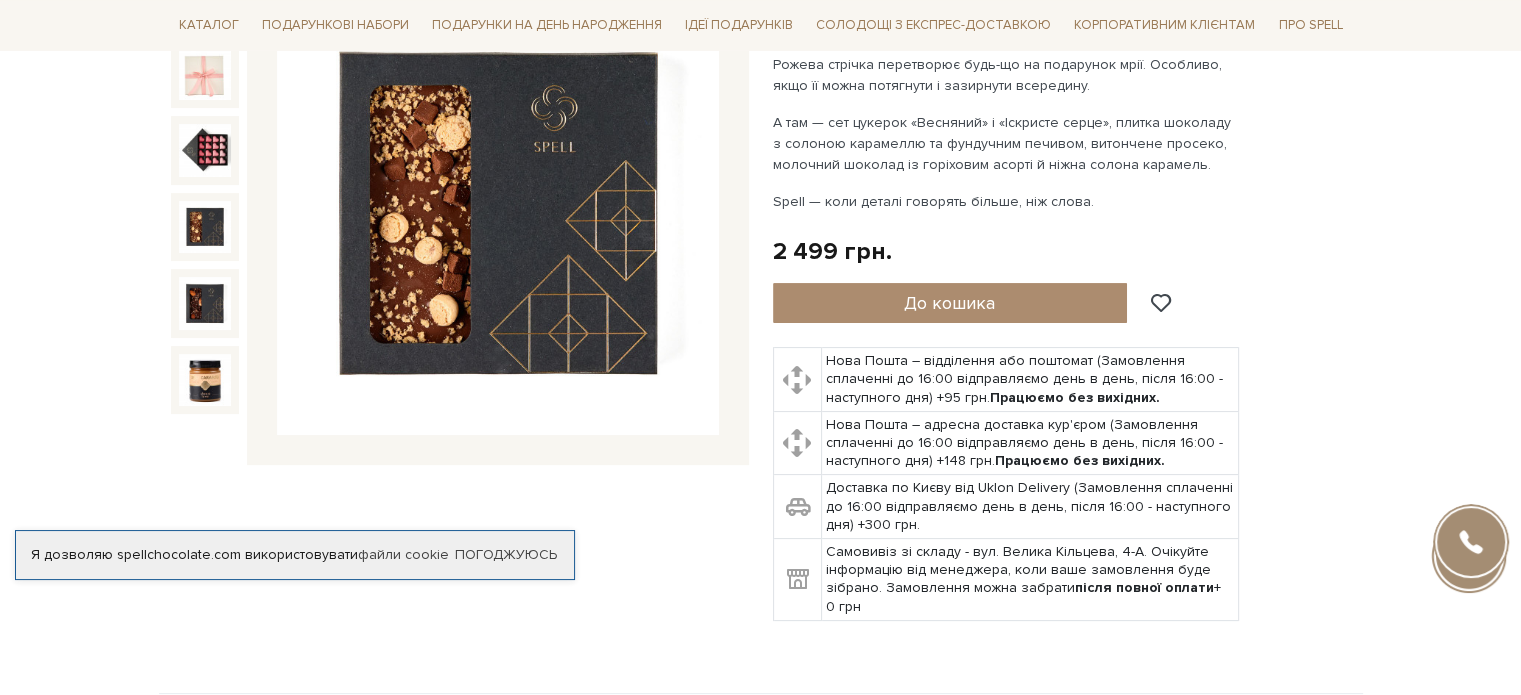 click at bounding box center (205, 227) 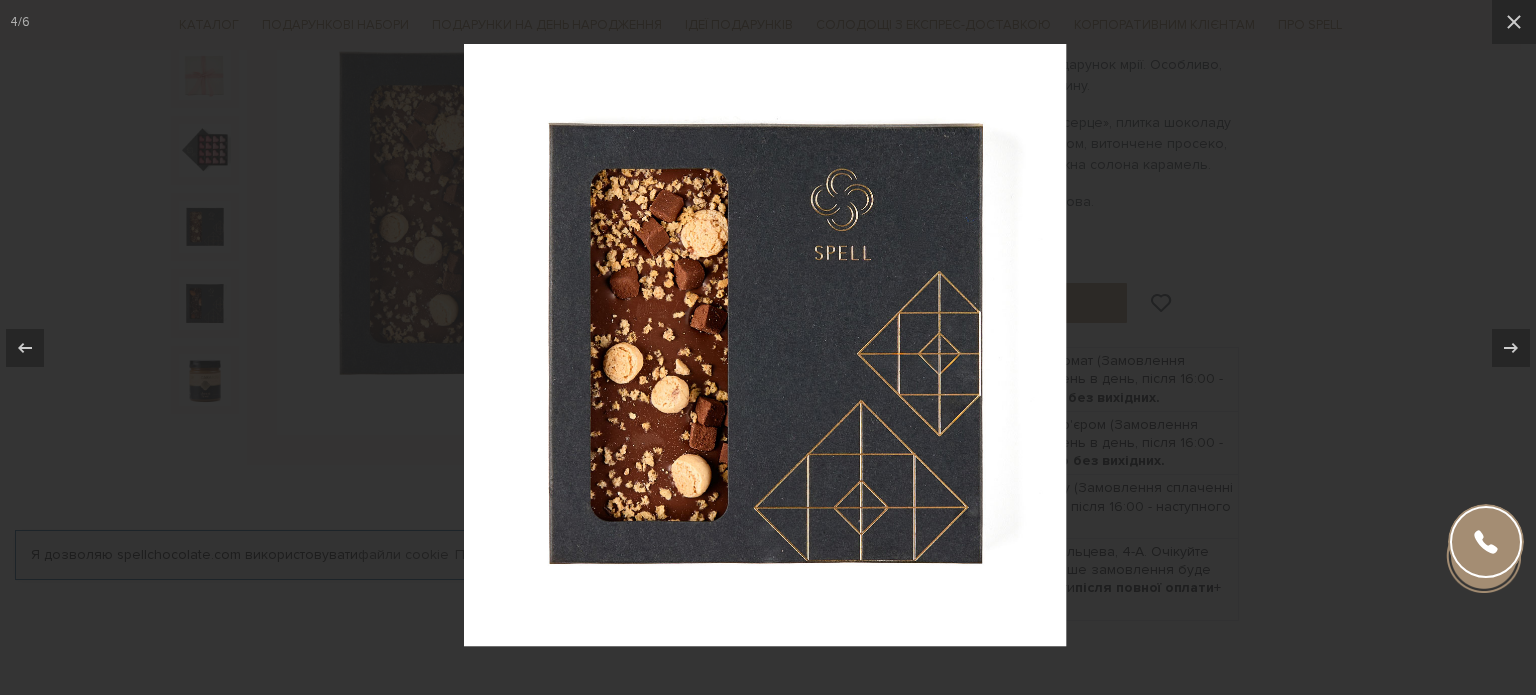 click at bounding box center [768, 347] 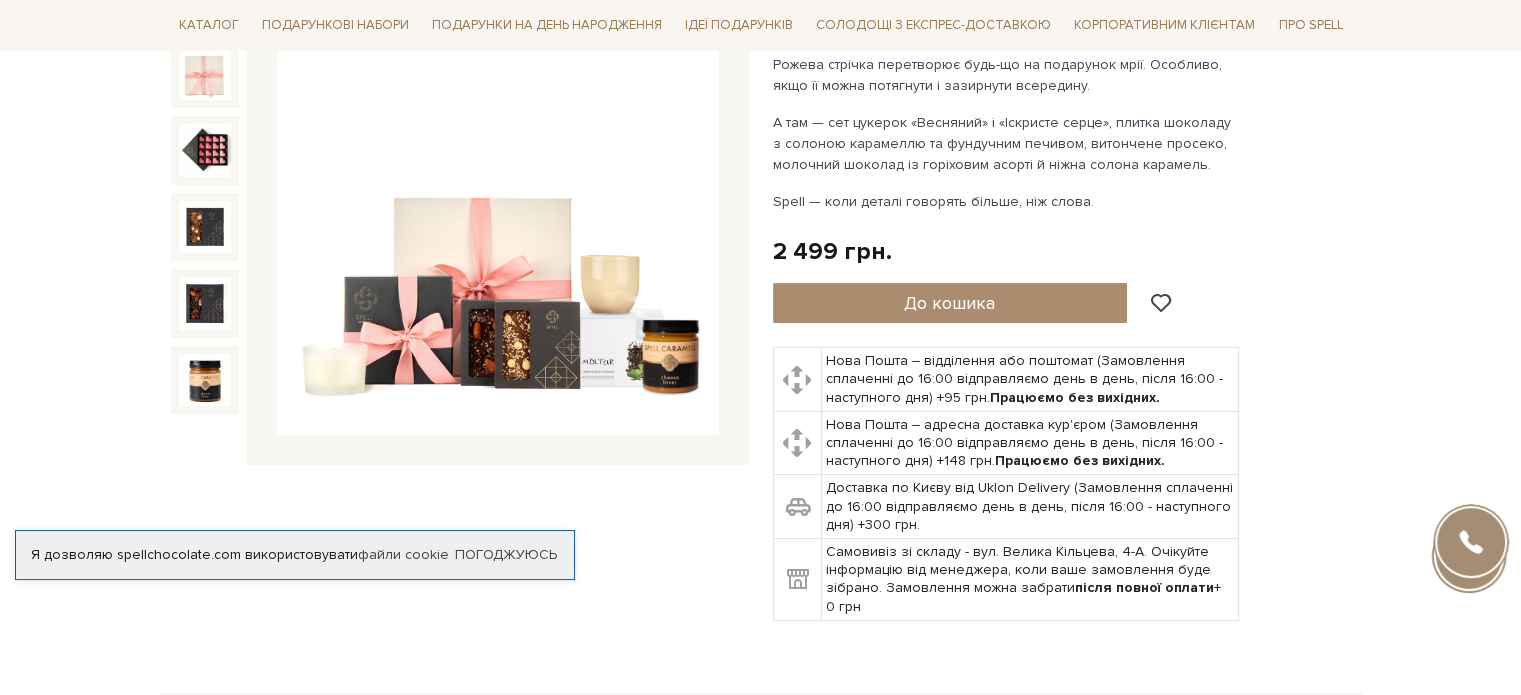 scroll, scrollTop: 300, scrollLeft: 0, axis: vertical 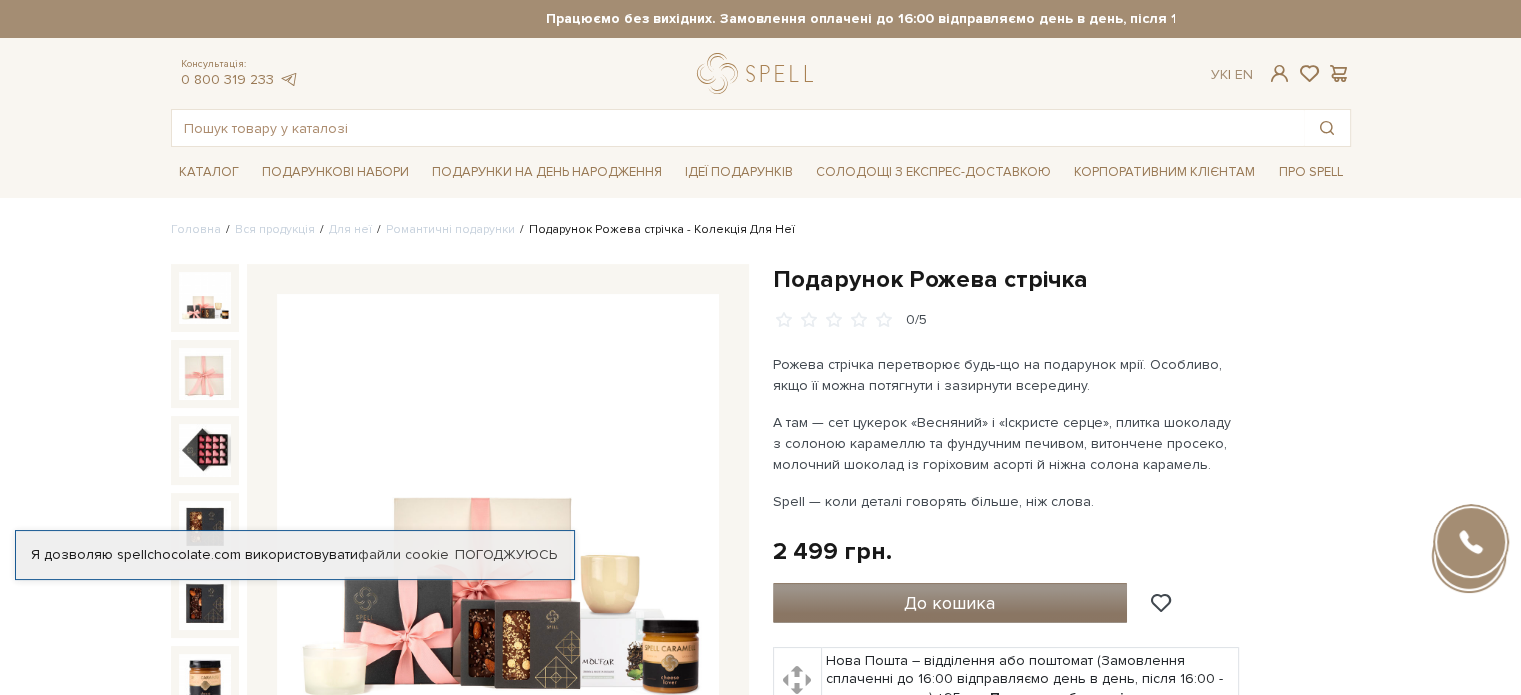 click on "До кошика" at bounding box center (950, 603) 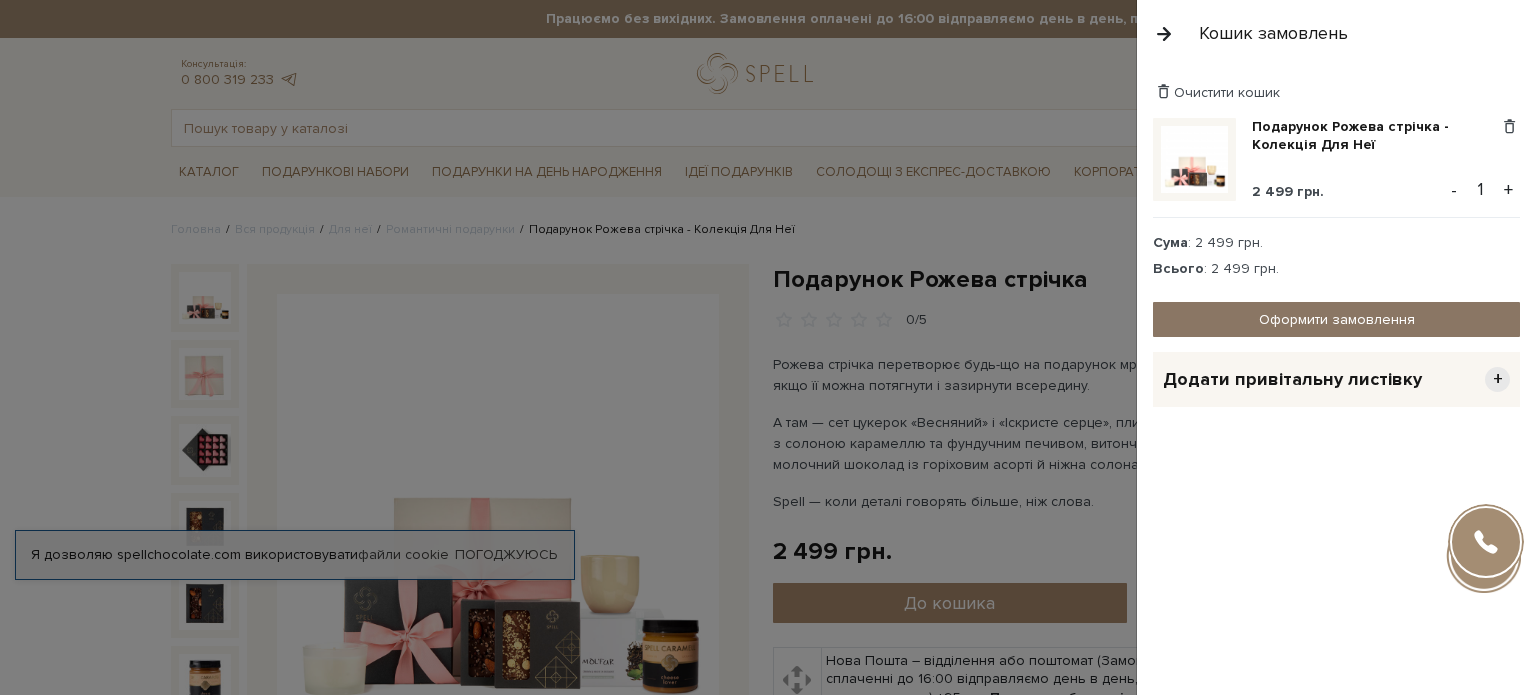 click on "Очистити кошик
Подарунок Рожева стрічка - Колекція Для Неї
2 499 грн.
Видалити
Додати в обрані
-
1
+
Сума
: 2 499 грн.
Всього
: 2 499 грн.
+" at bounding box center (1336, 245) 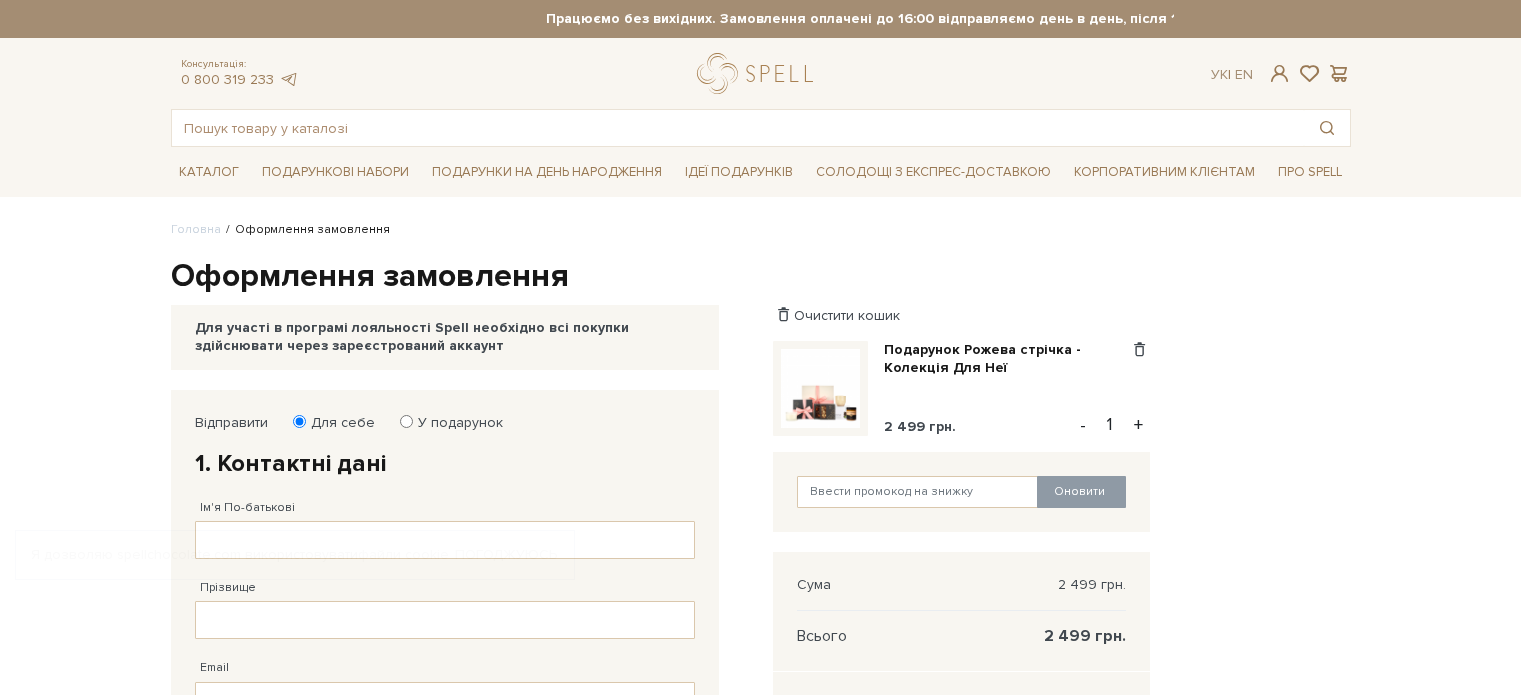 scroll, scrollTop: 0, scrollLeft: 0, axis: both 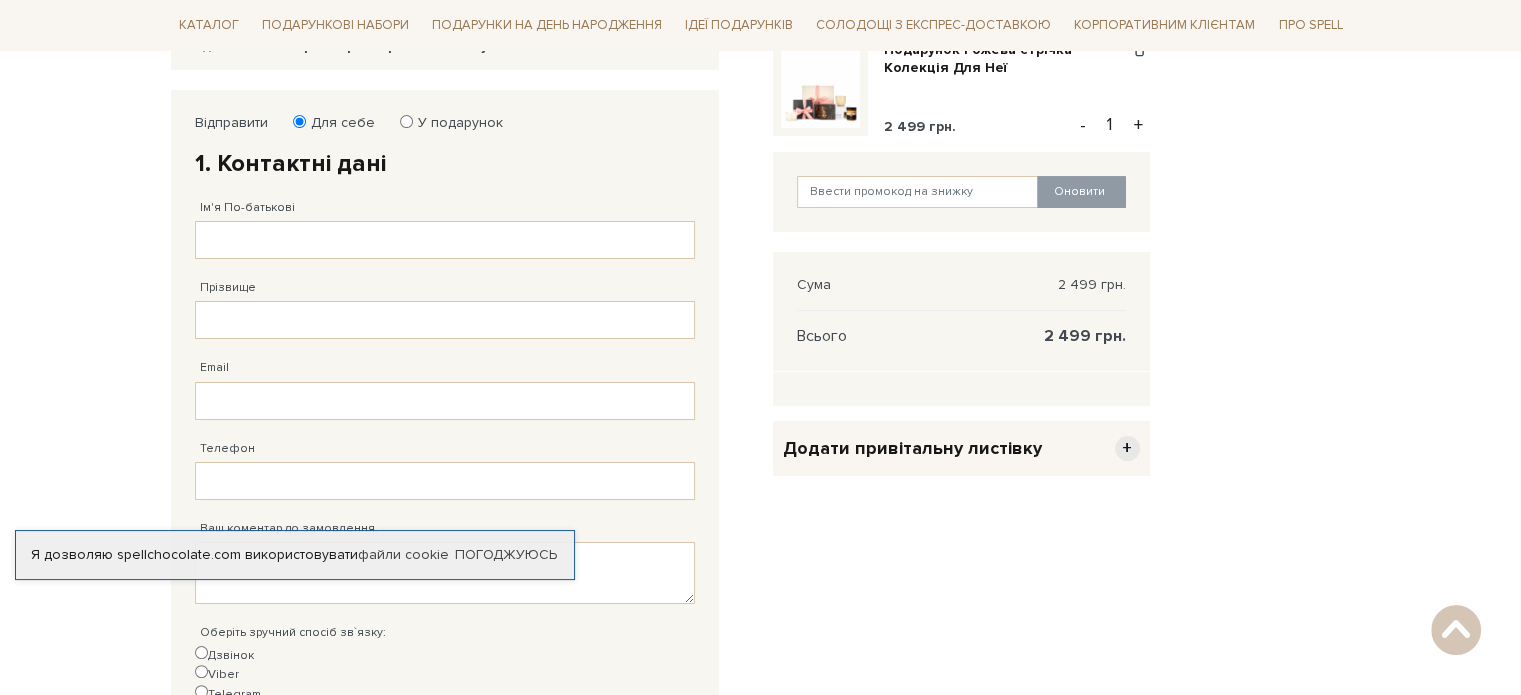 click on "Відправити
Для себе
У подарунок
1. Контактні дані
Ім'я По-батькові
Заповніть поле від 1 до 128 символів!
Прізвище
Заповніть поле від 1 до 128 символів!
Email
Адрес уже зареєстровано!
Некорректна адреса!" at bounding box center [445, 443] 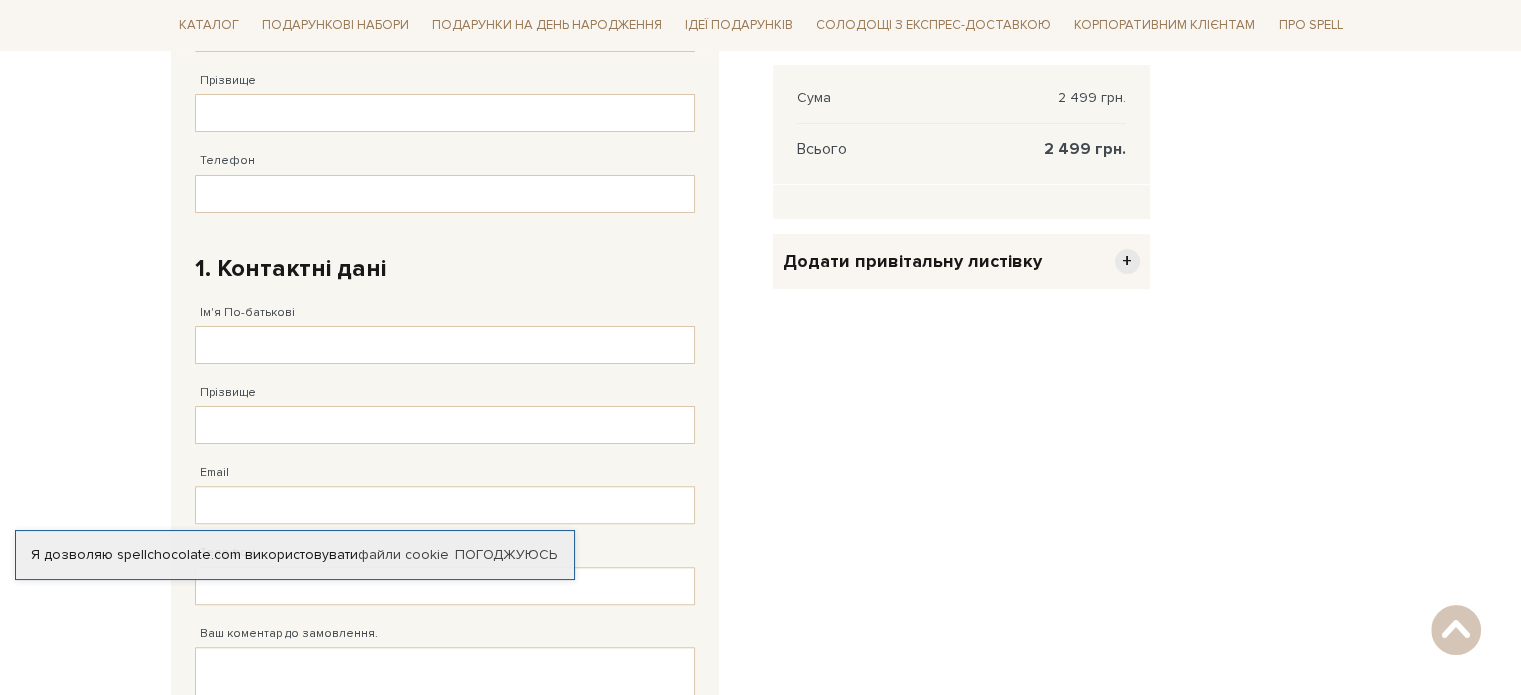 scroll, scrollTop: 500, scrollLeft: 0, axis: vertical 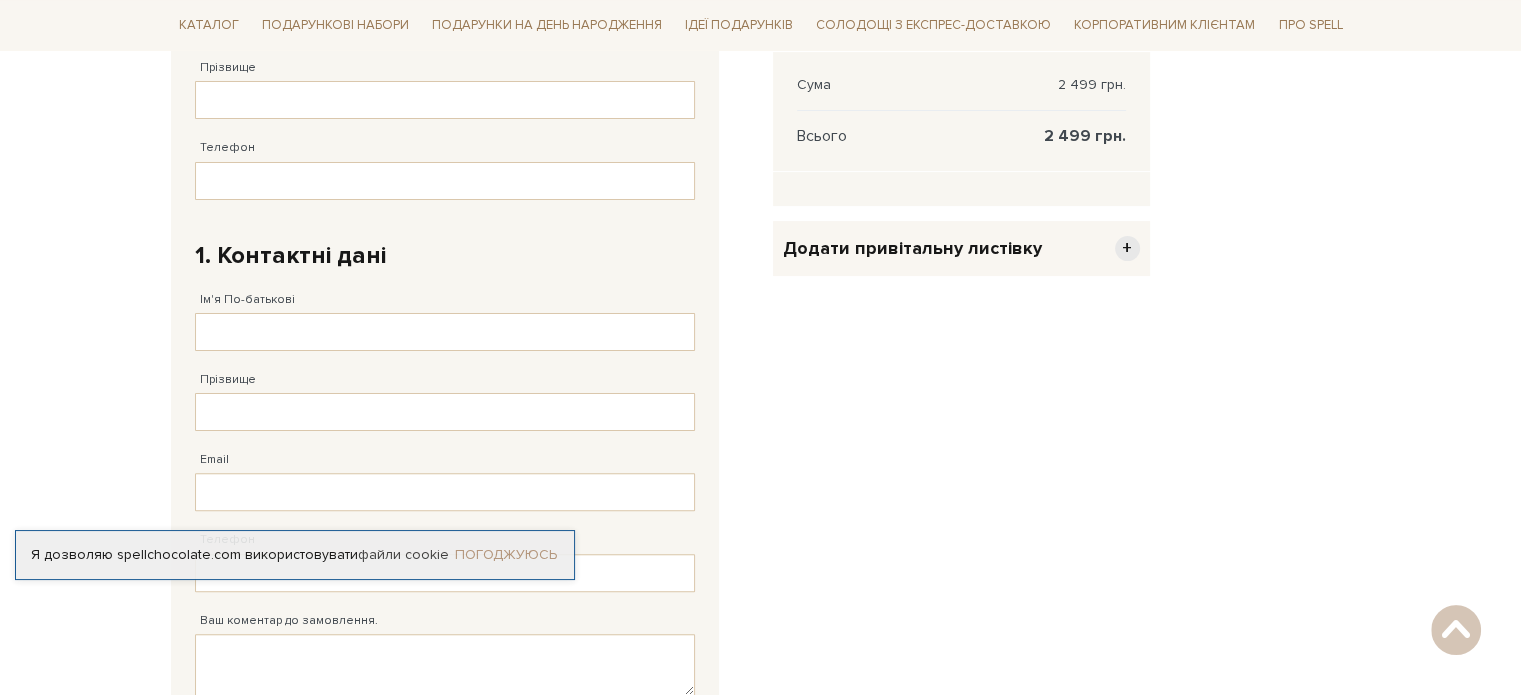 click on "Погоджуюсь" at bounding box center [506, 555] 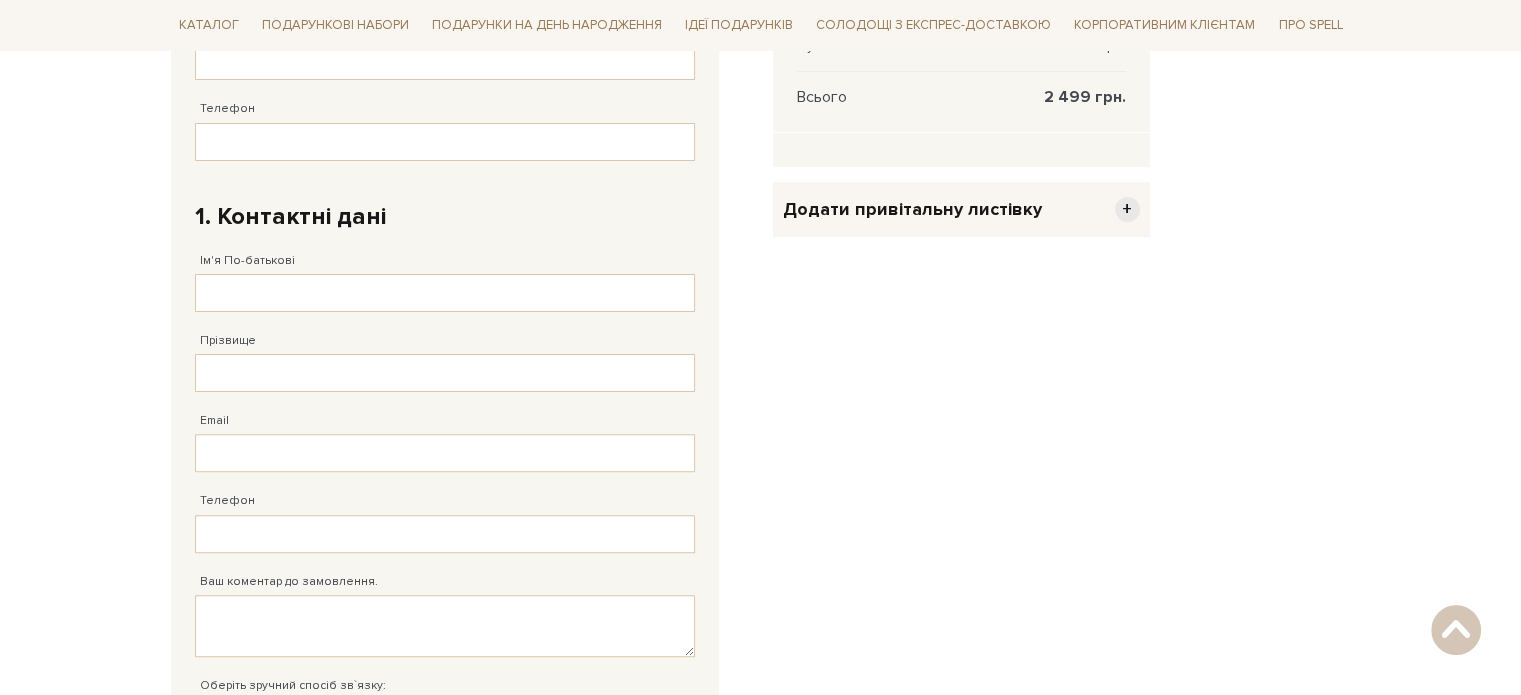 scroll, scrollTop: 139, scrollLeft: 0, axis: vertical 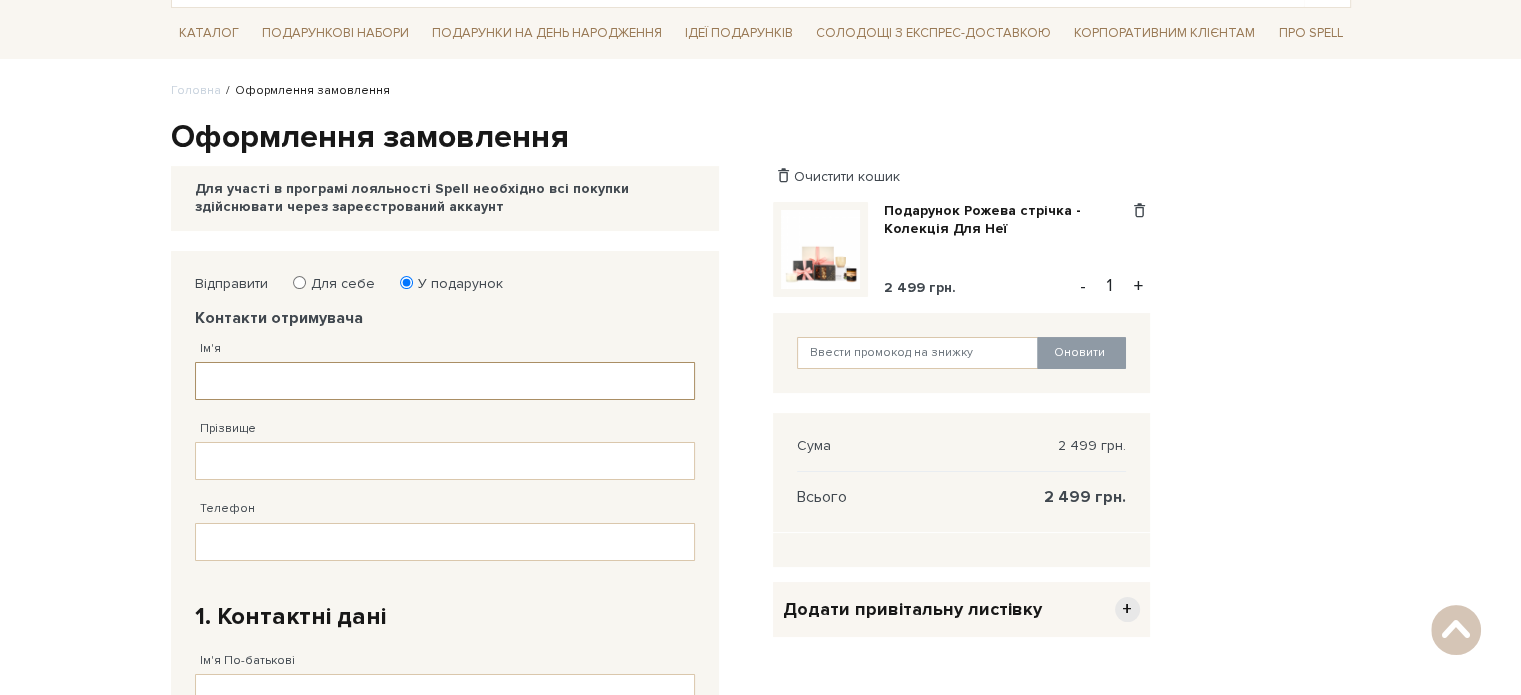 click on "Ім'я" at bounding box center (445, 381) 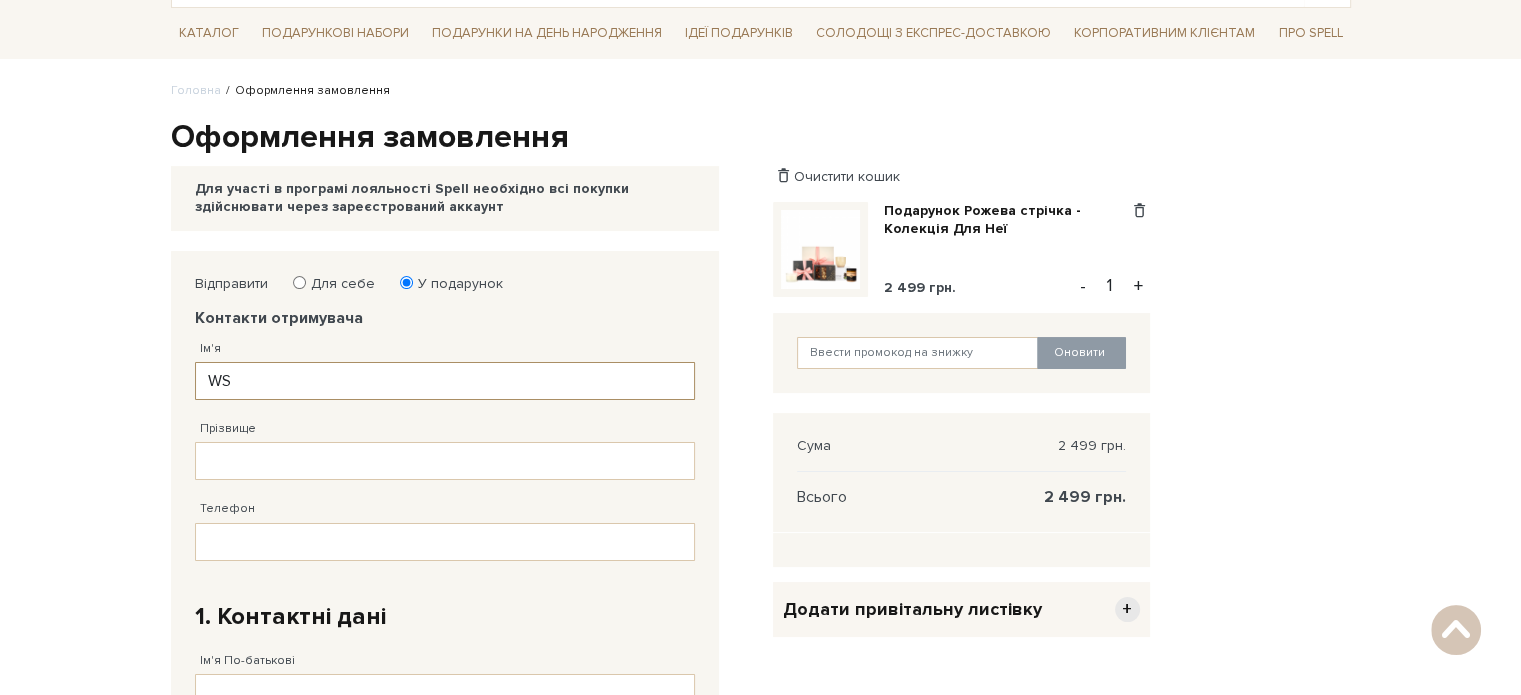 type on "W" 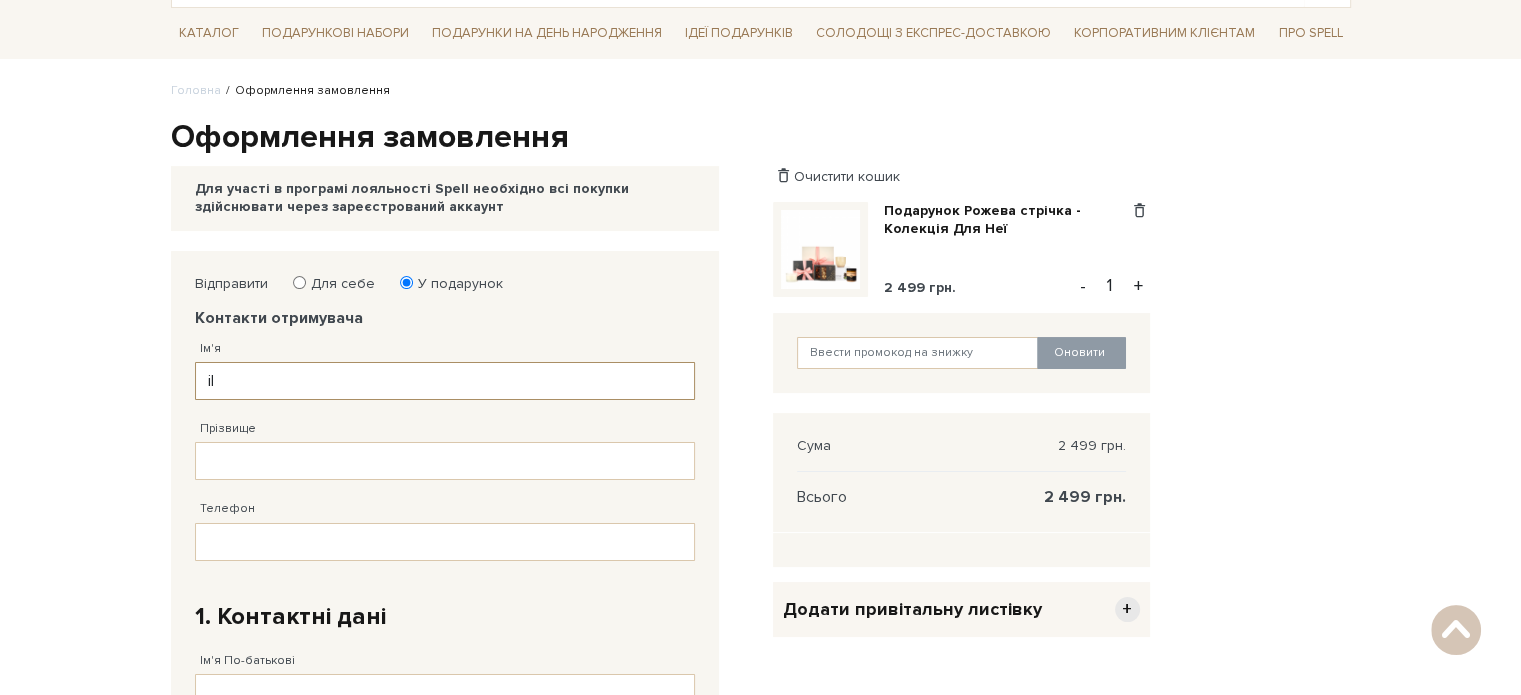 type on "і" 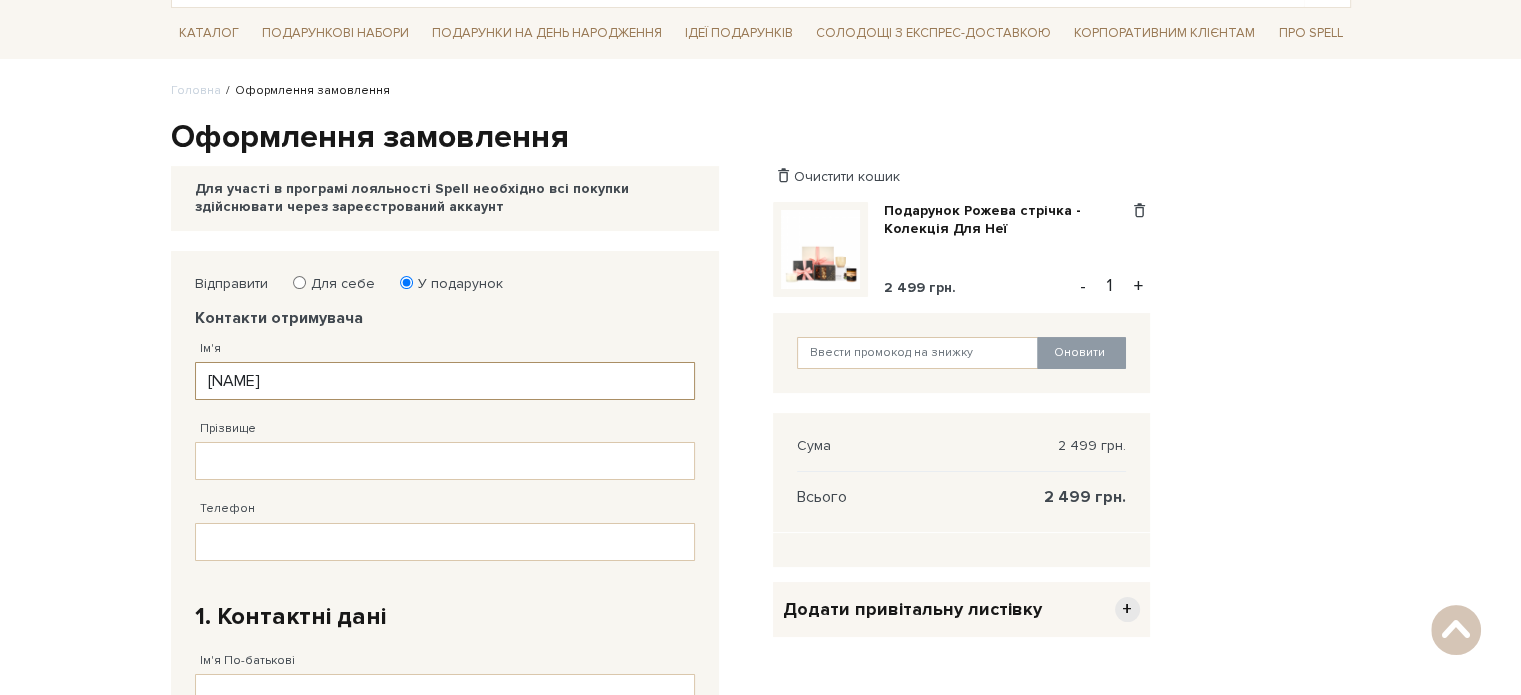 type on "Ірина" 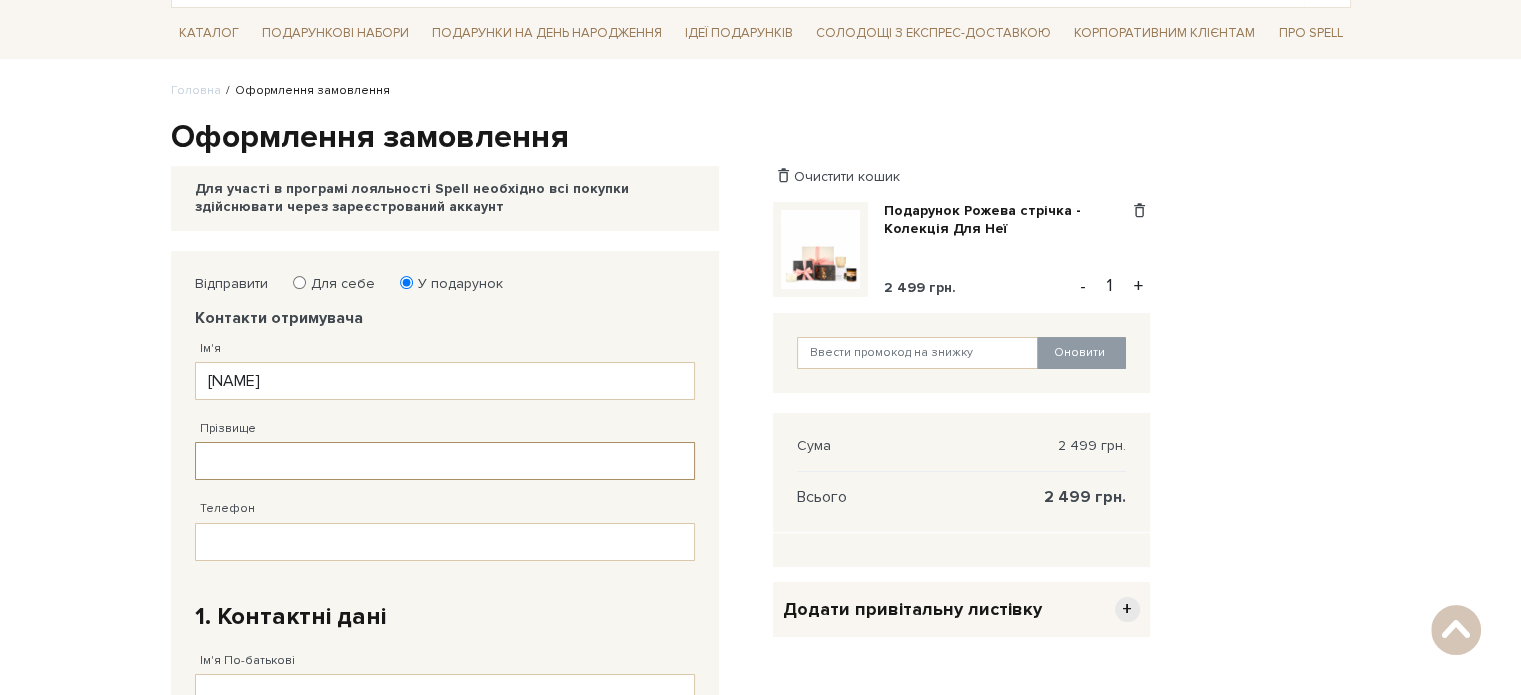 click on "Прізвище" at bounding box center (445, 461) 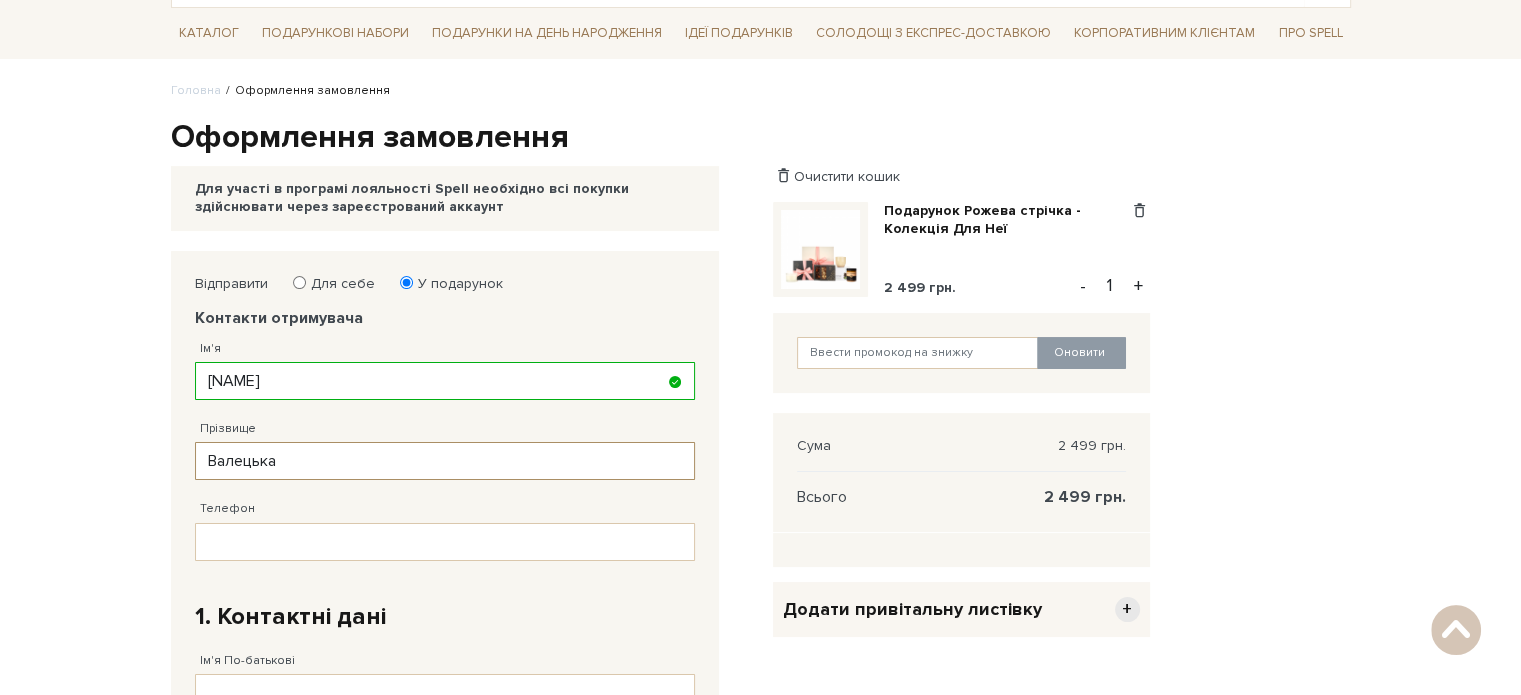 type on "Валецька" 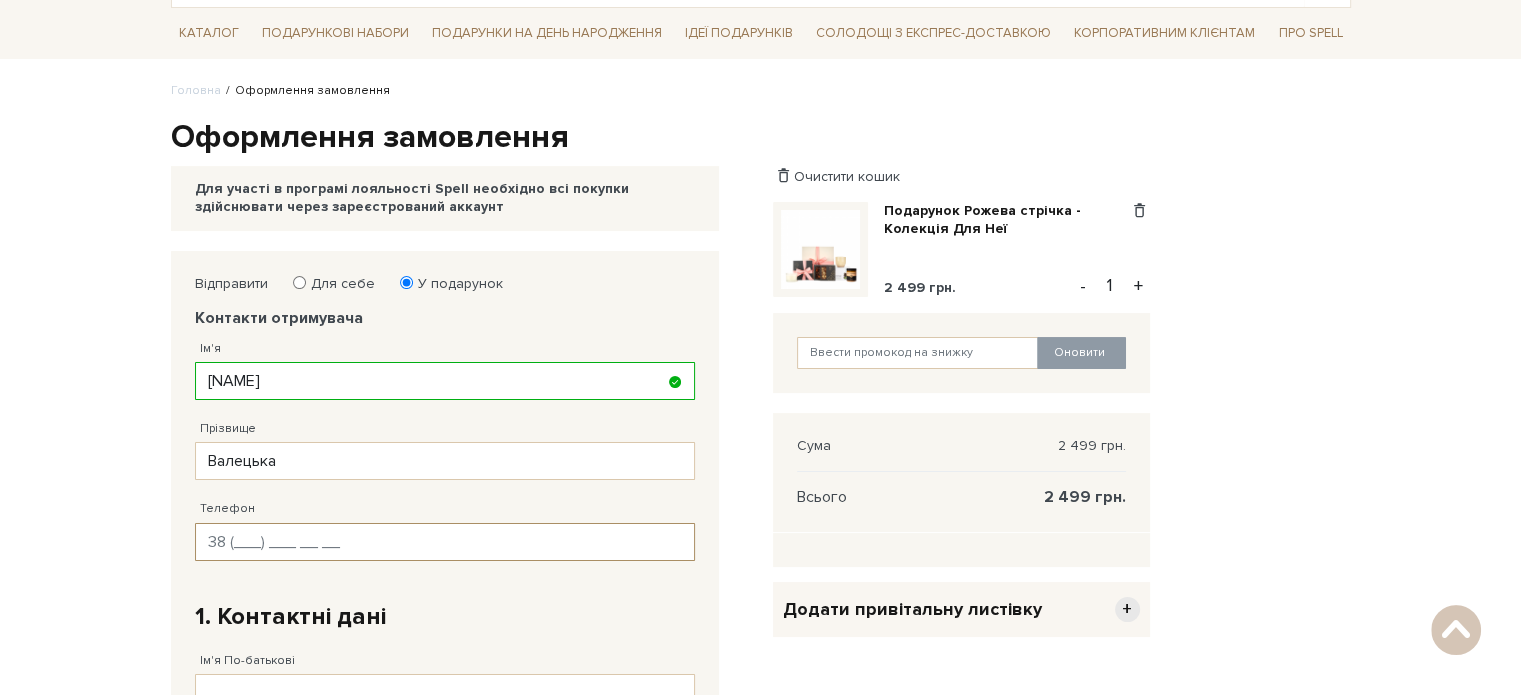 click on "Телефон" at bounding box center (445, 542) 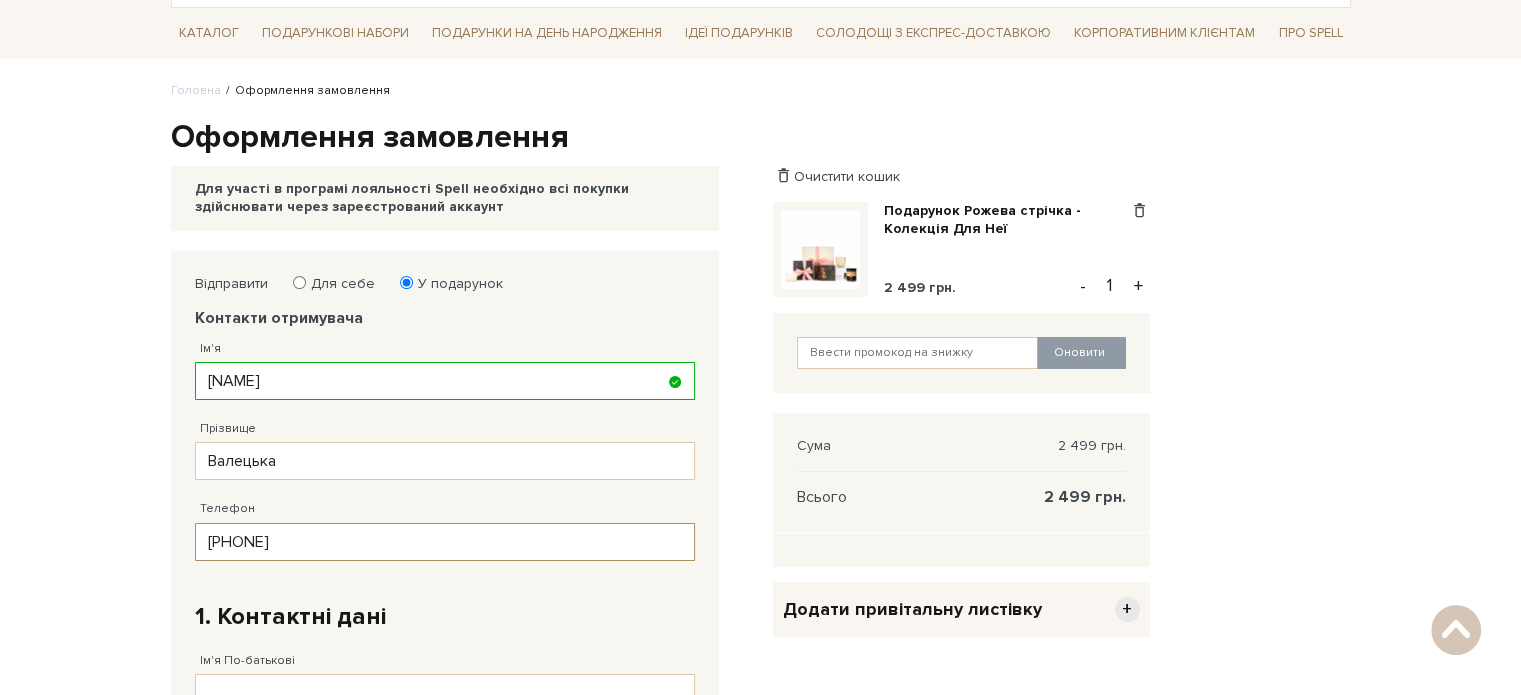 type on "38 (0__) ___ __ __" 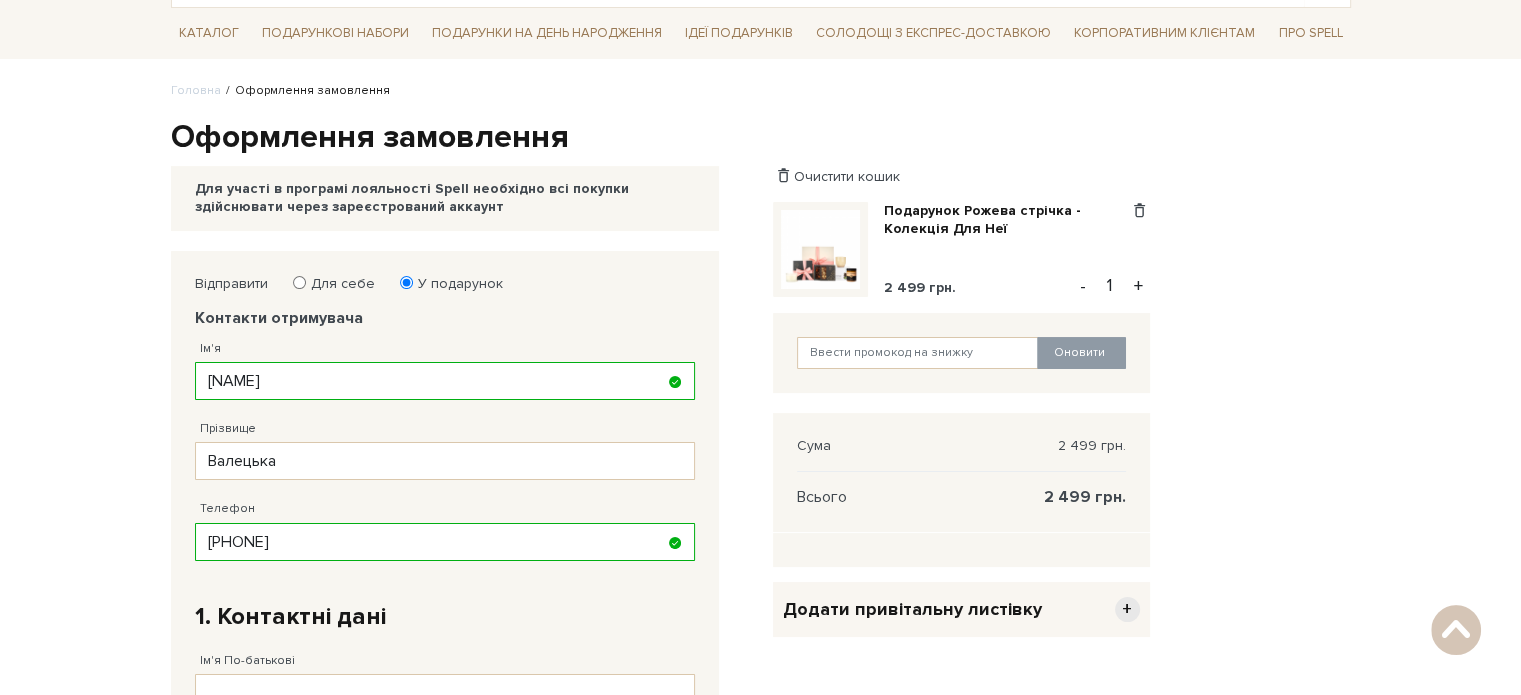 click on "Подарункові набори
SALE
Корпоративним клієнтам
Доставка і оплата
Консультація: 0 800 319 233
Передзвонити мені
Ук                 |
En
|
🎁До кінця липня купуйте один сет цукерок на 6 шт – другий отримуйте в подарунок! Місяць шоколаду в Spell:  обрати свій сет >>
обрати свій сет >>
|" at bounding box center [760, 759] 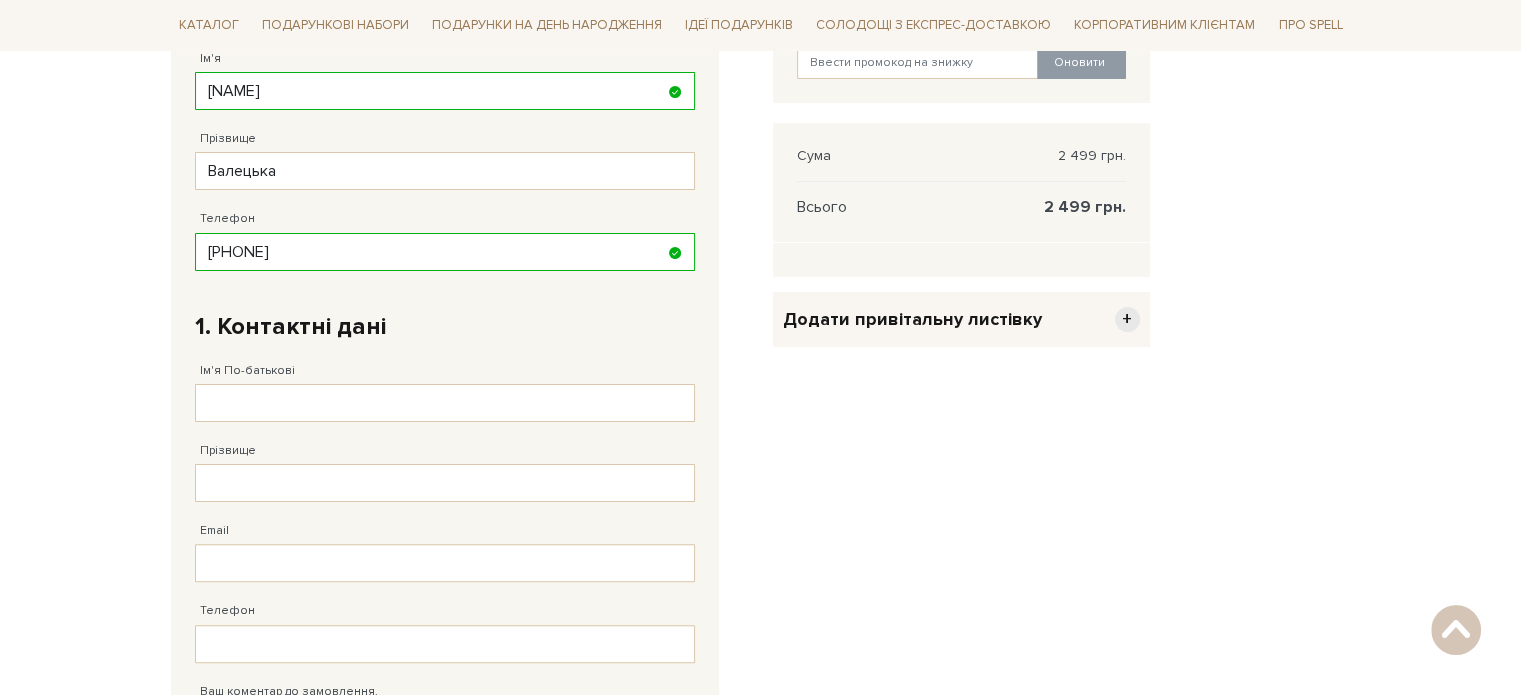 scroll, scrollTop: 439, scrollLeft: 0, axis: vertical 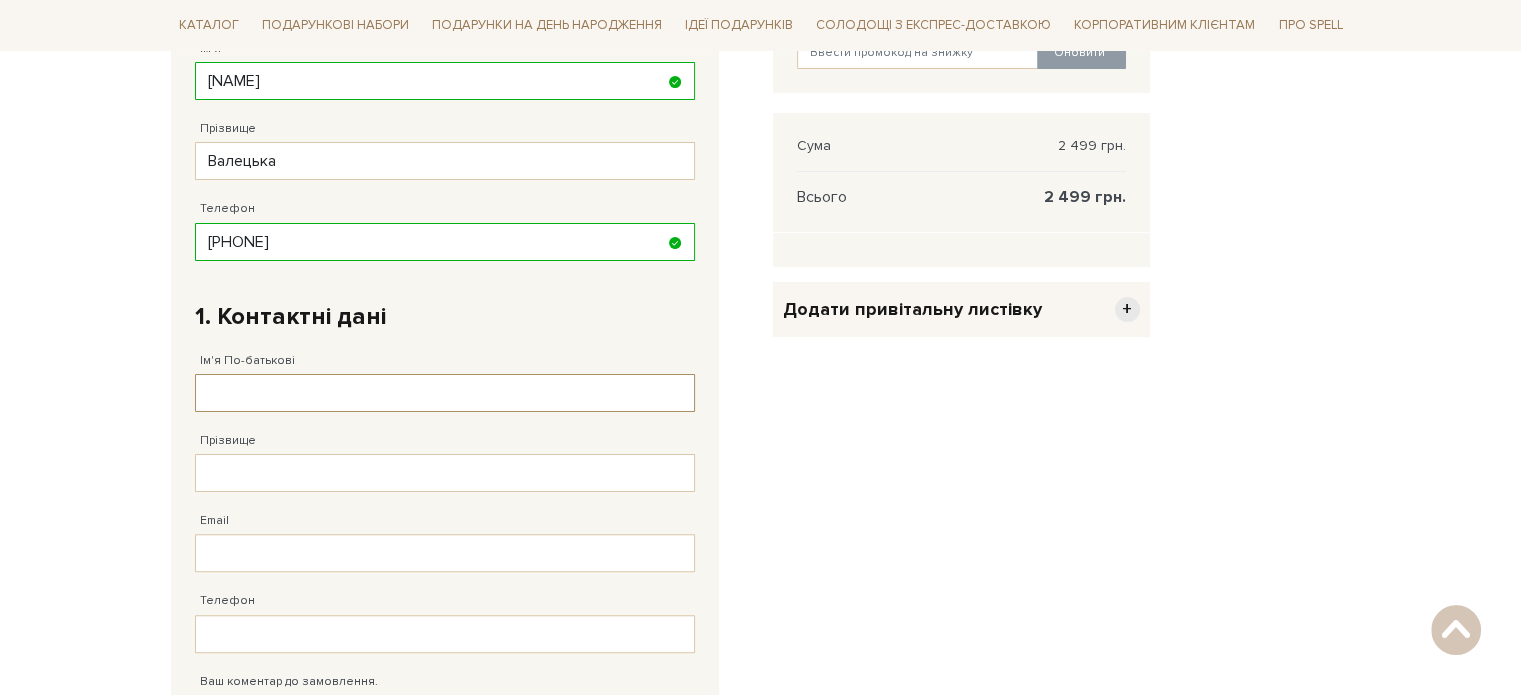 click on "Ім'я По-батькові" at bounding box center [445, 393] 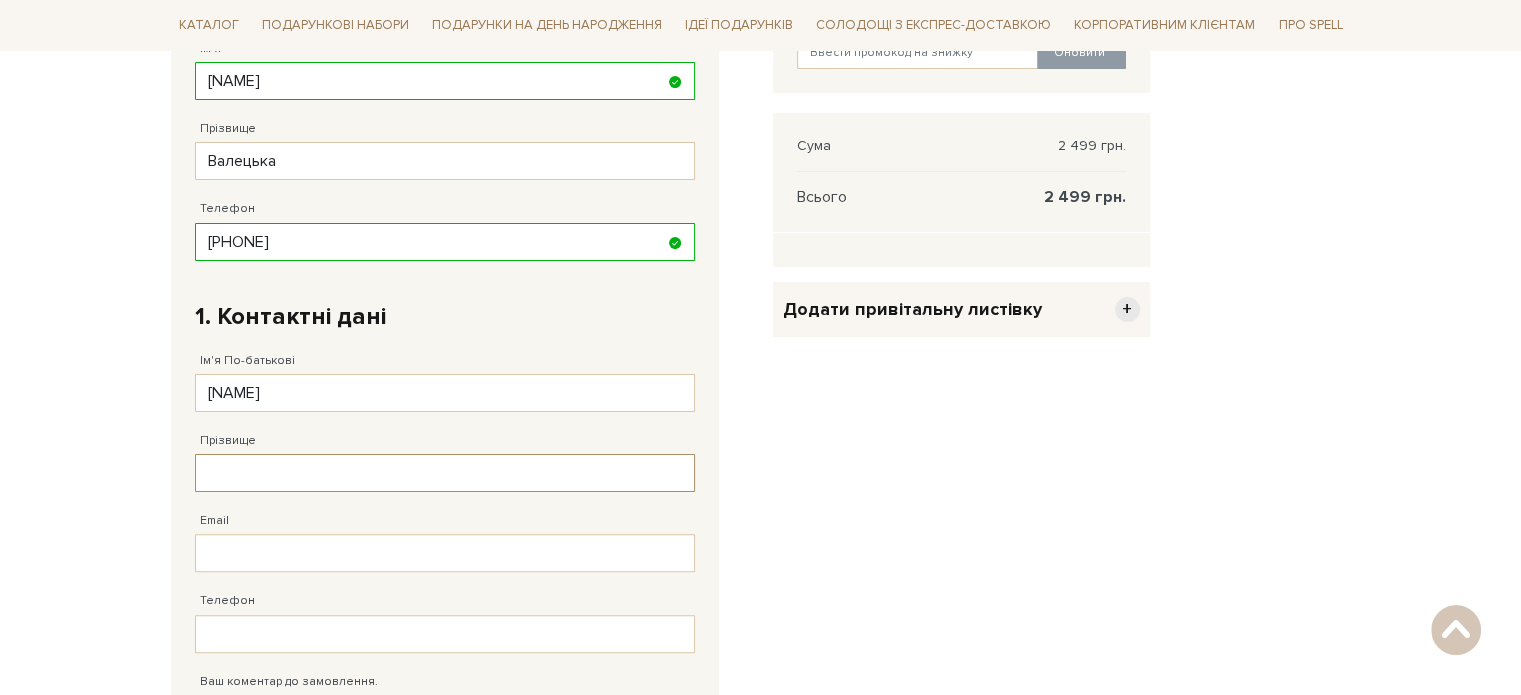 type on "[LAST]" 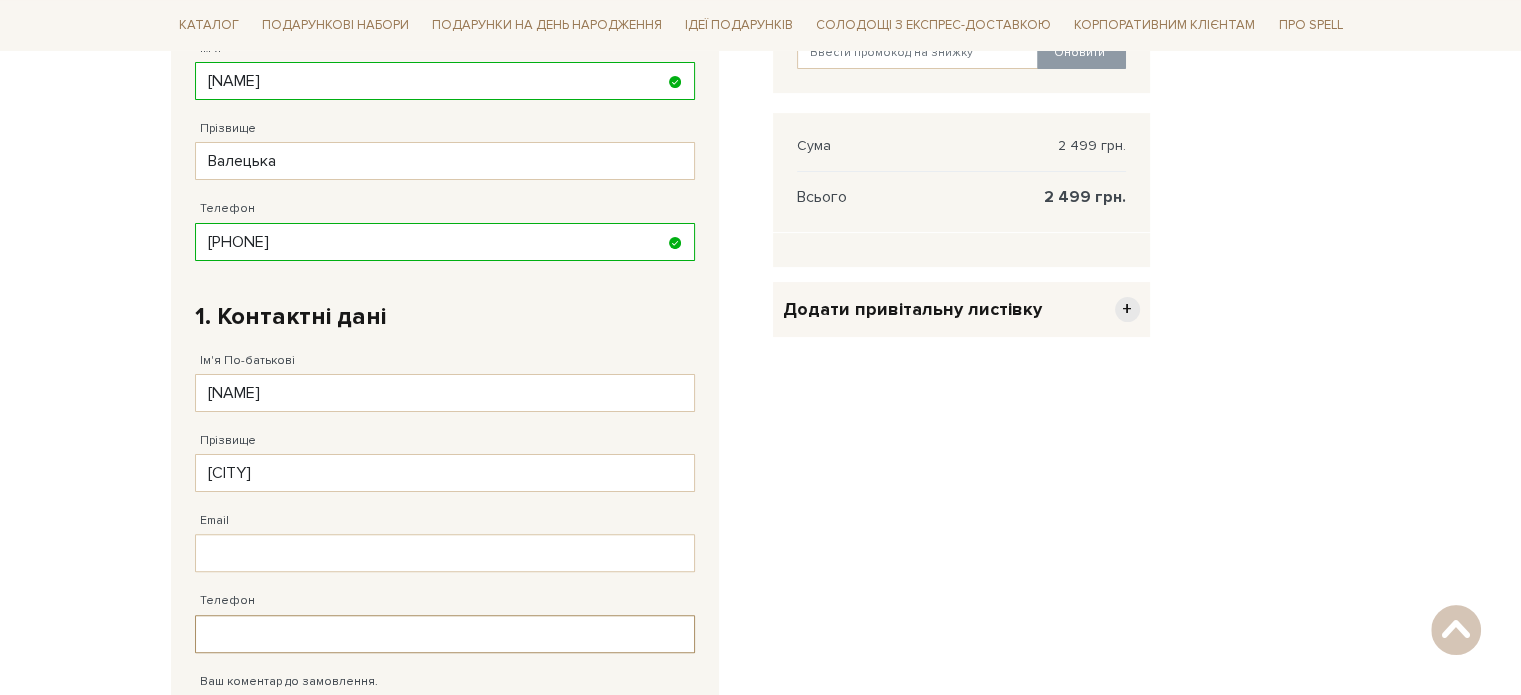 type on "[PHONE]" 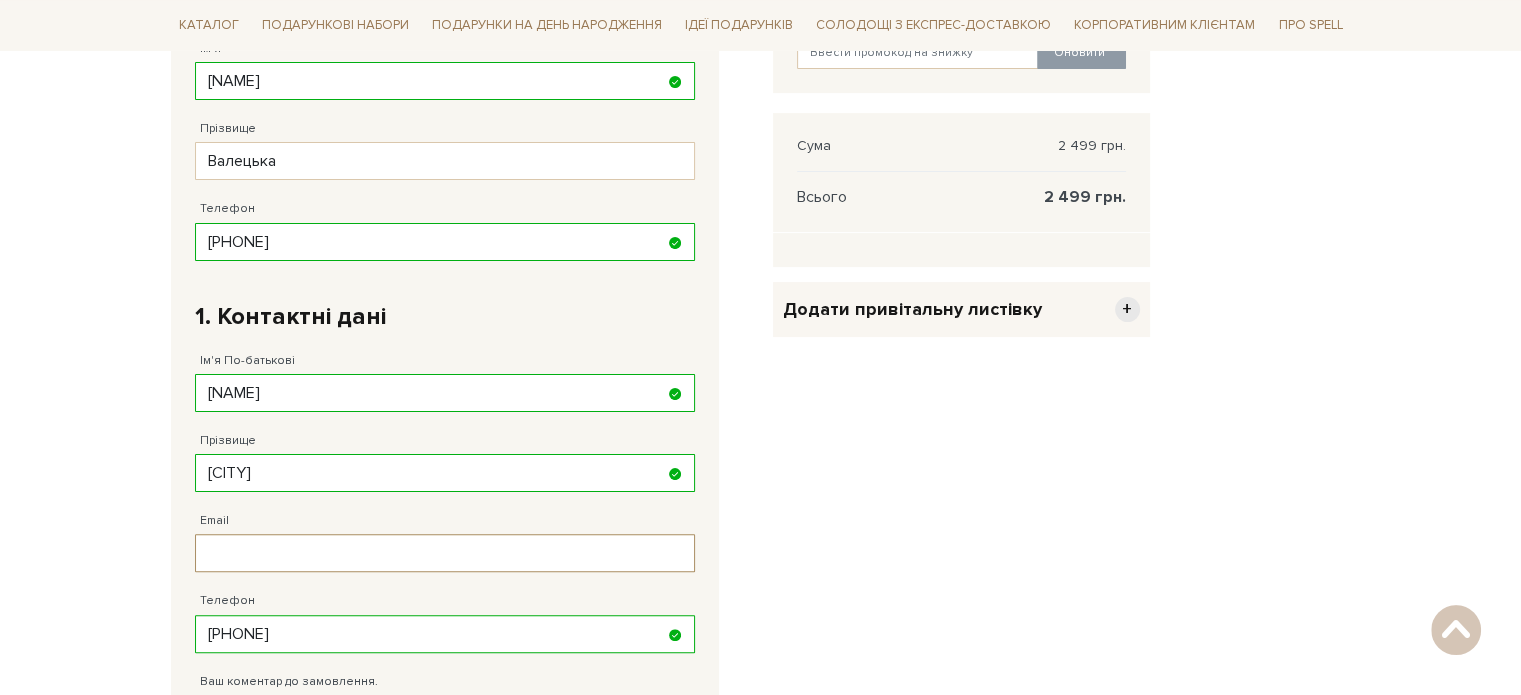 click on "Email" at bounding box center (445, 553) 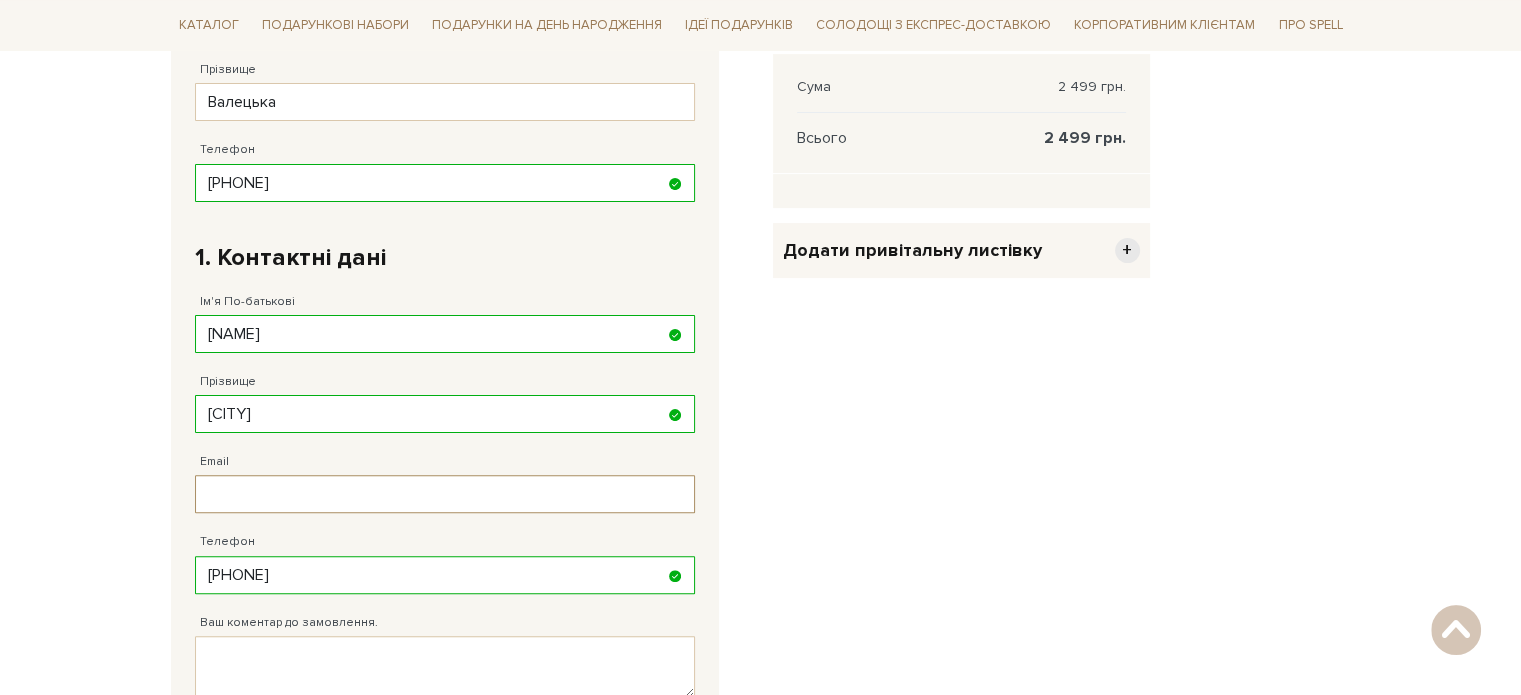scroll, scrollTop: 639, scrollLeft: 0, axis: vertical 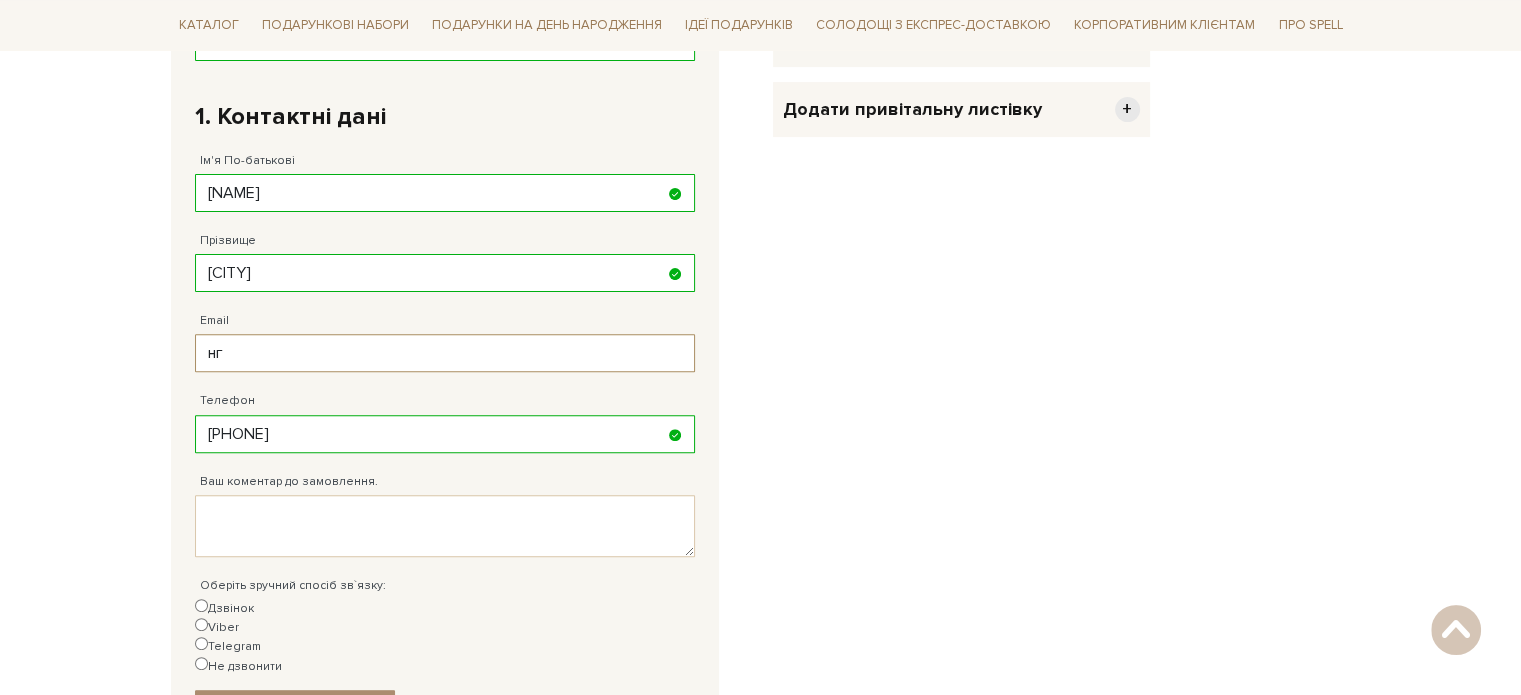 type on "н" 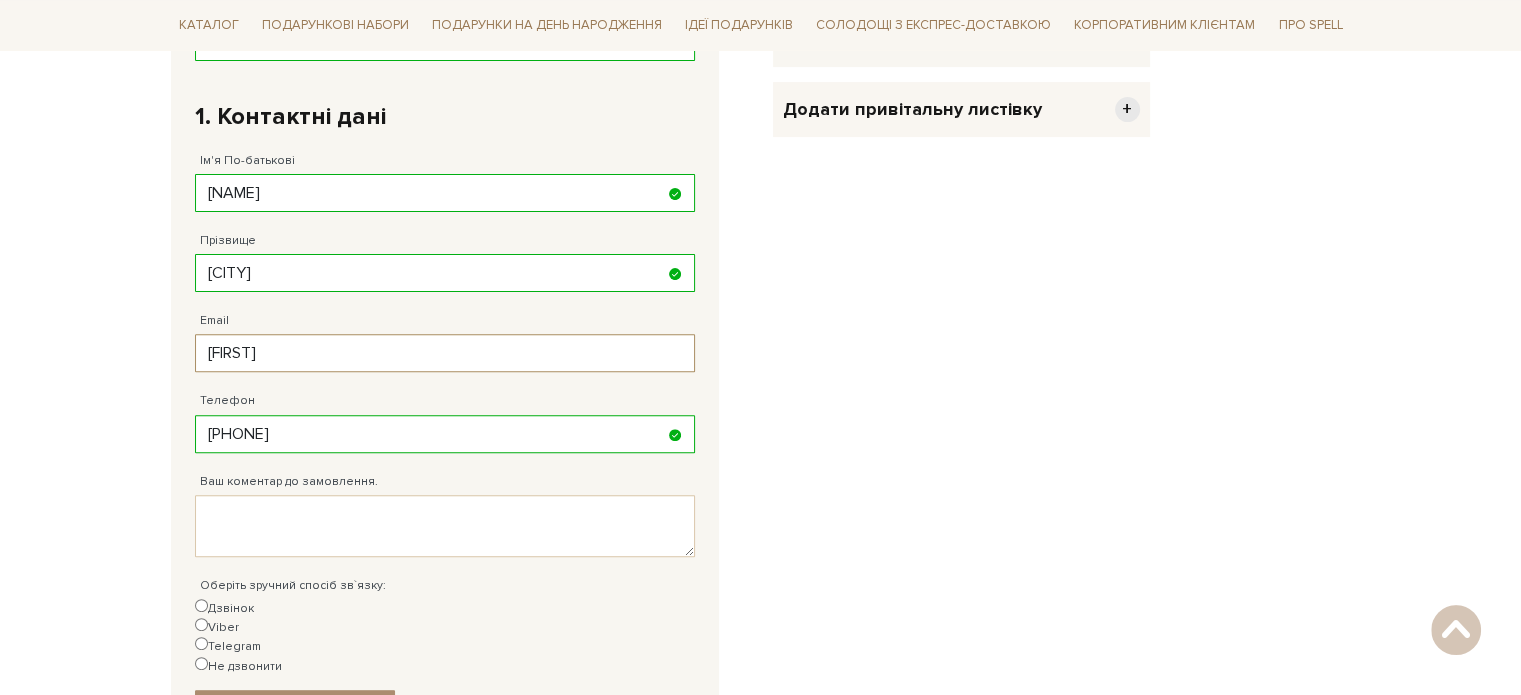 type on "[EMAIL]" 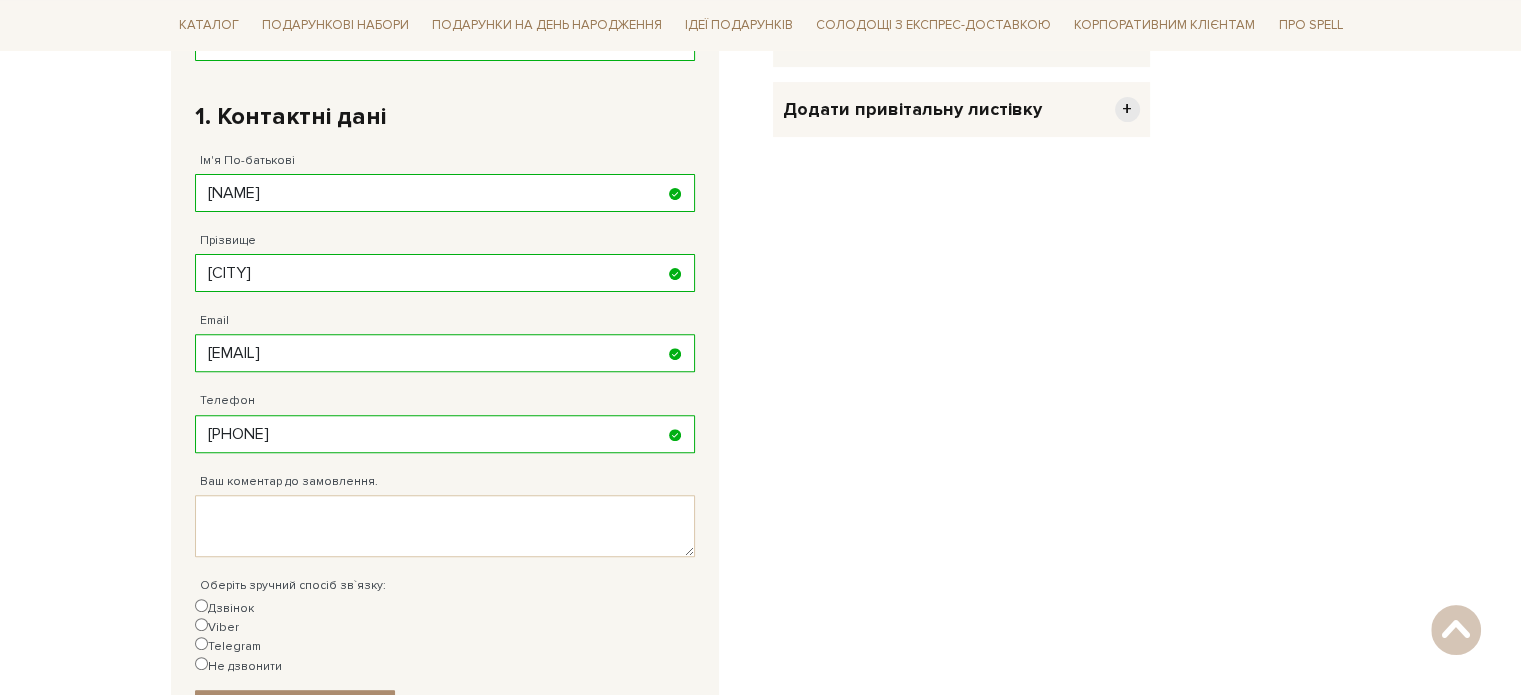 click on "Telegram" at bounding box center [228, 646] 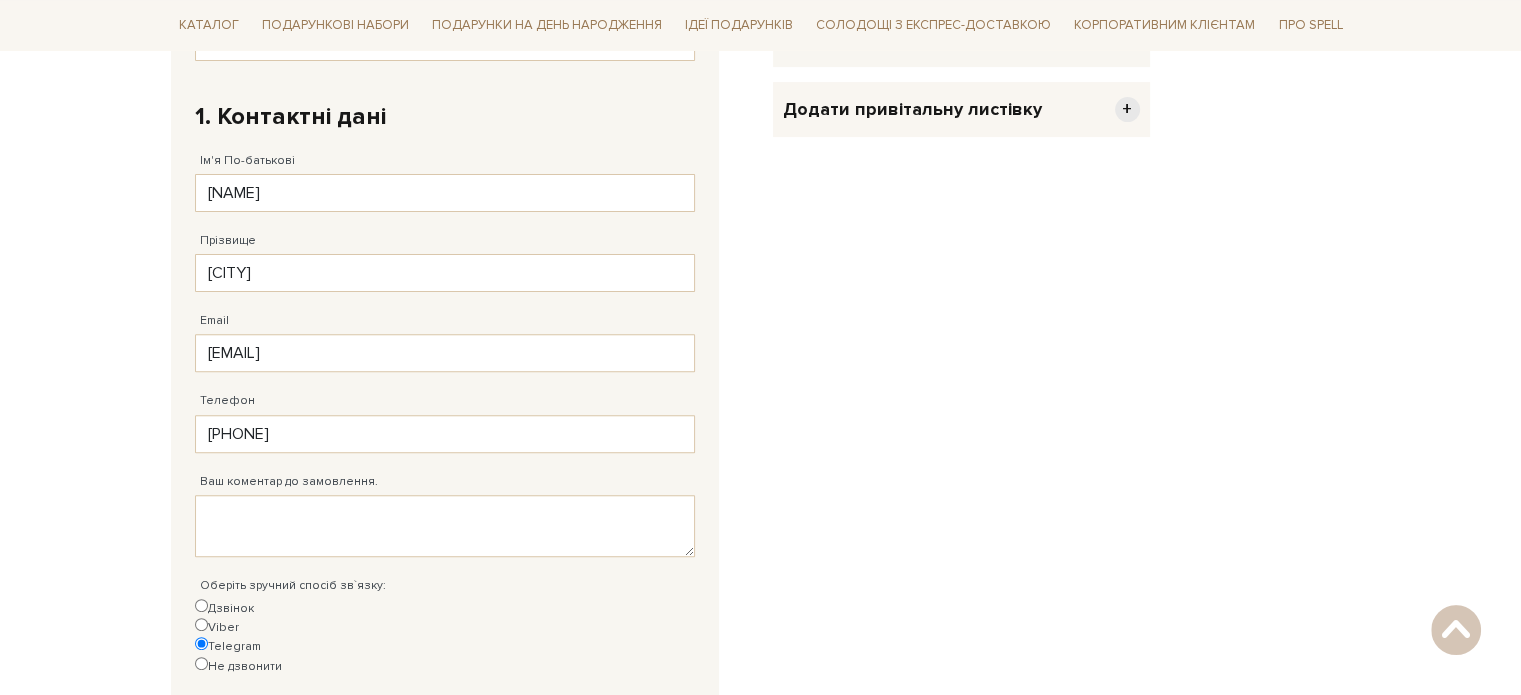 click on "Очистити кошик
Подарунок Рожева стрічка - Колекція Для Неї
2 499 грн.
Видалити
Додати в обрані
-
1
+
Оновити
Сума
2 499 грн." at bounding box center [961, 353] 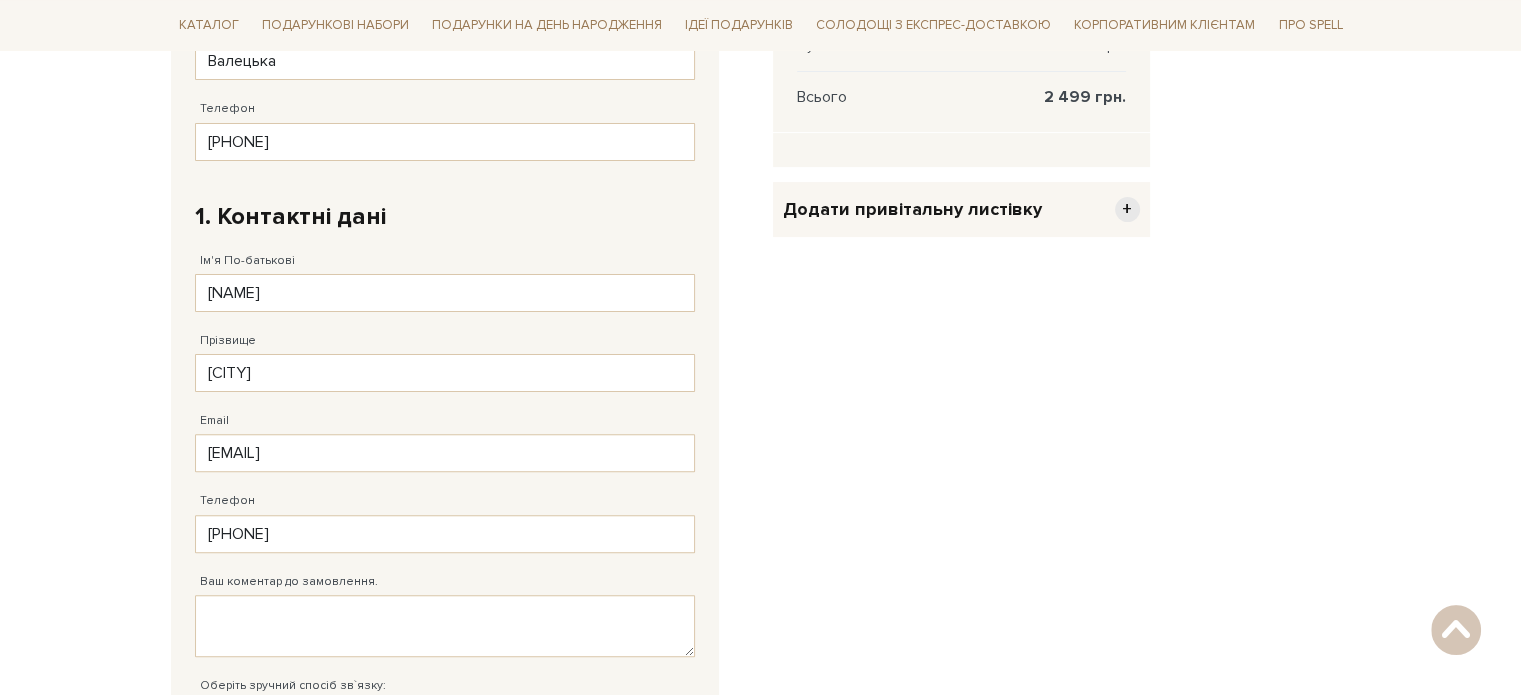 scroll, scrollTop: 639, scrollLeft: 0, axis: vertical 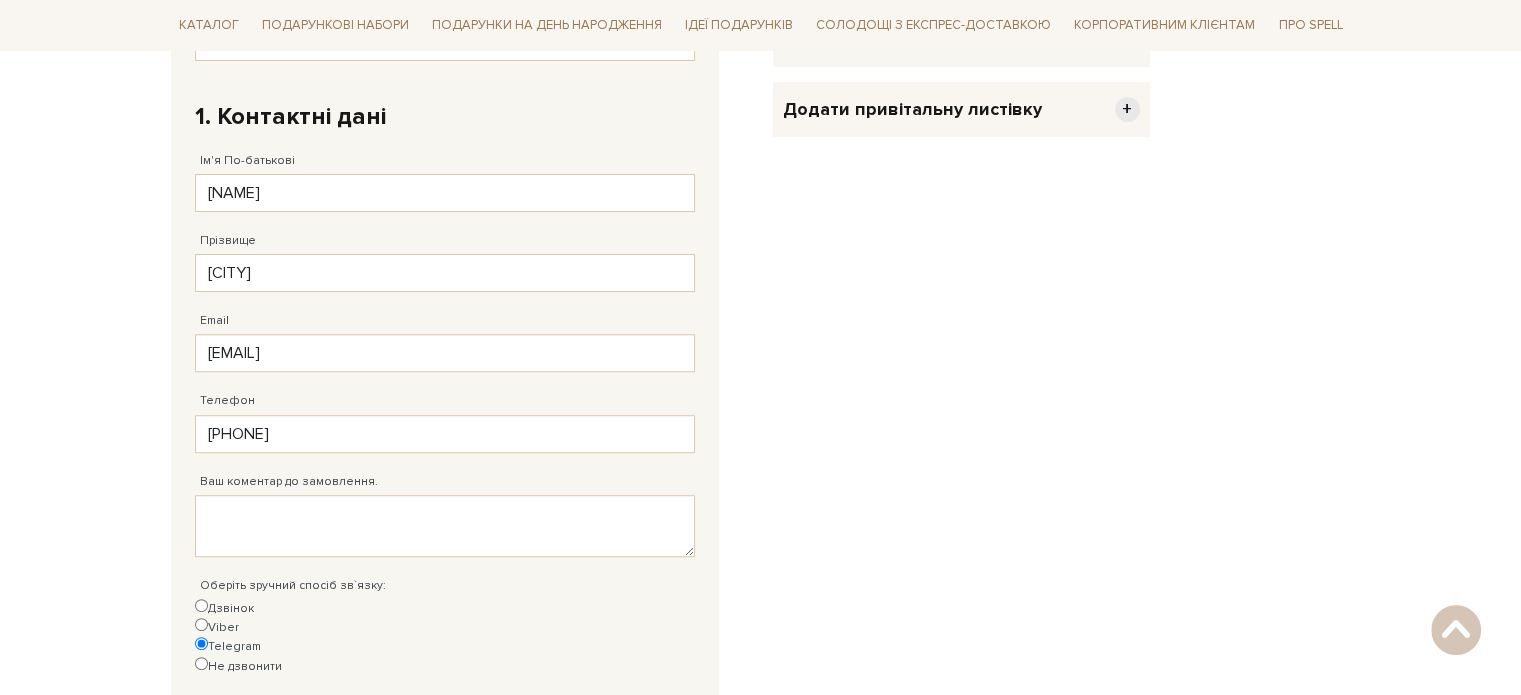 click on "Не дзвонити" at bounding box center (238, 666) 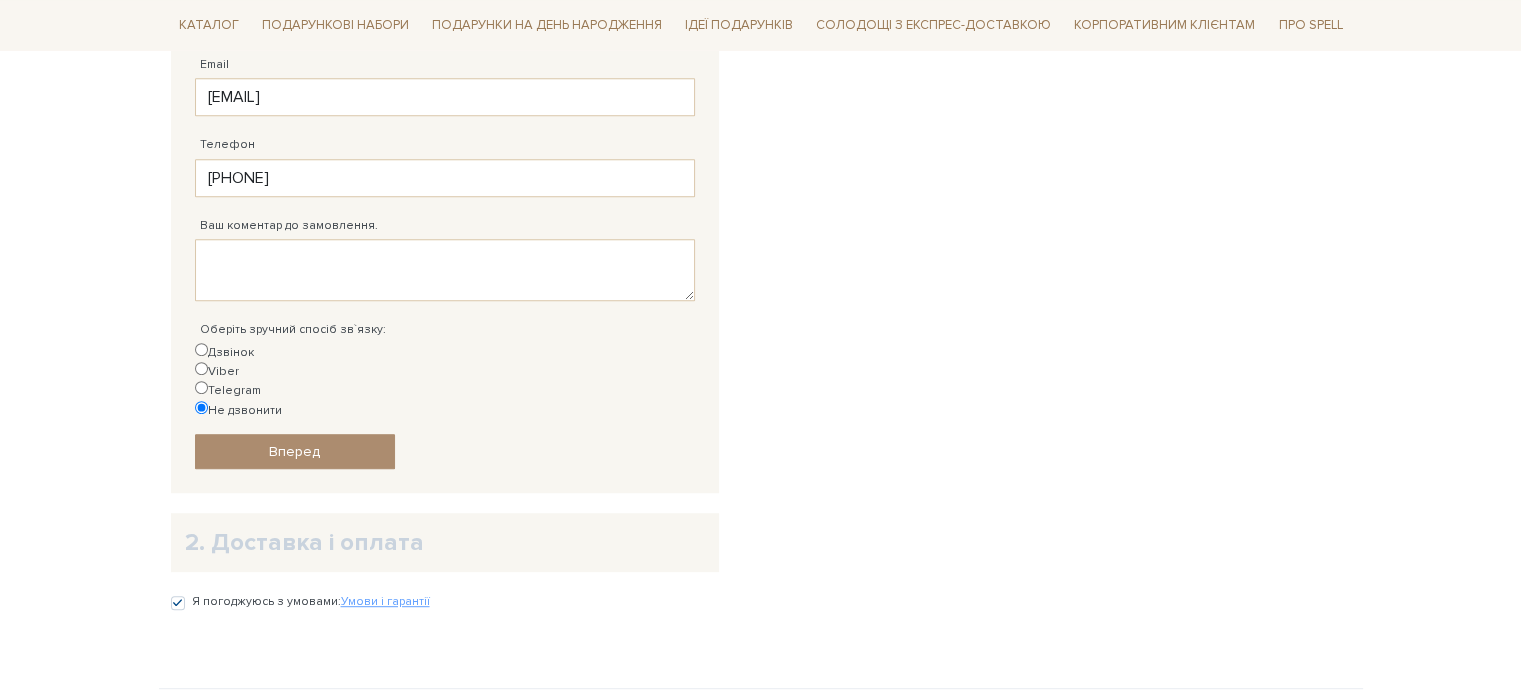 scroll, scrollTop: 939, scrollLeft: 0, axis: vertical 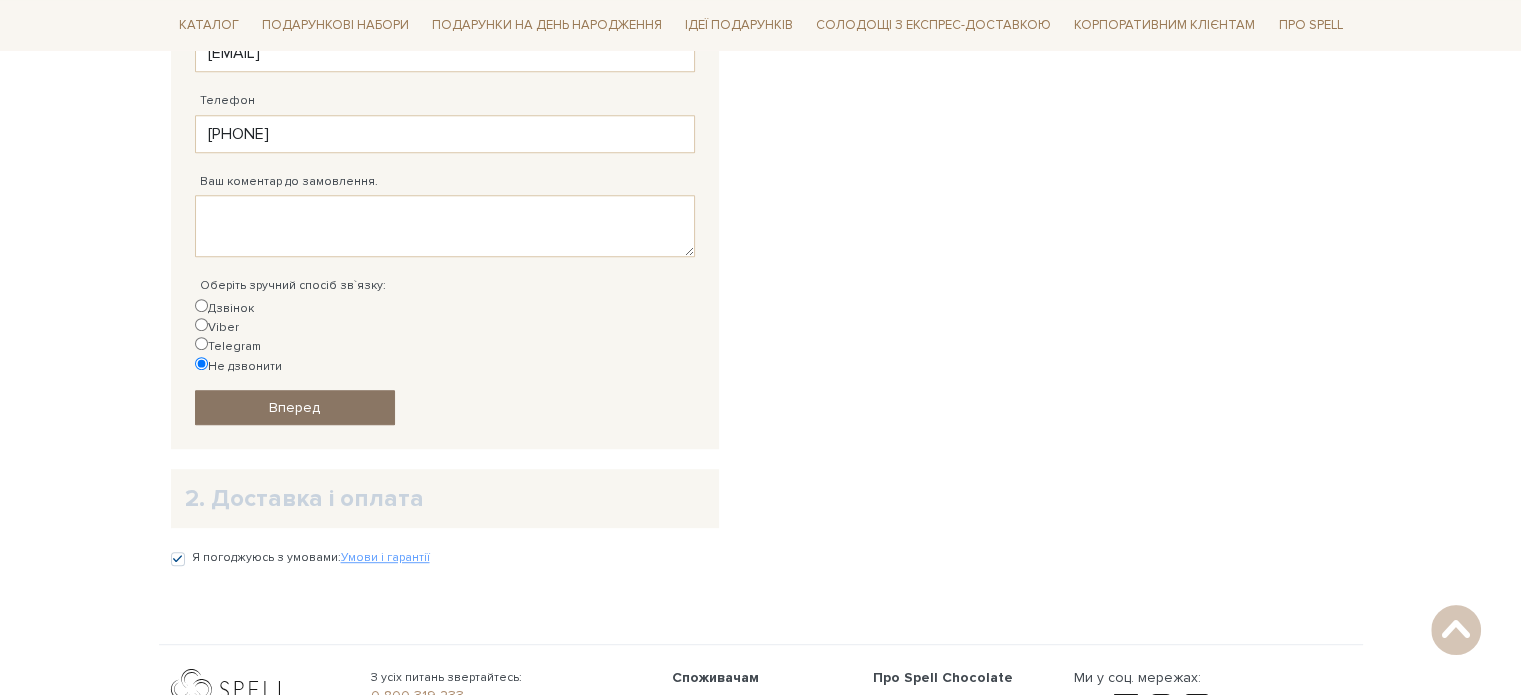 click on "Вперед" at bounding box center (295, 407) 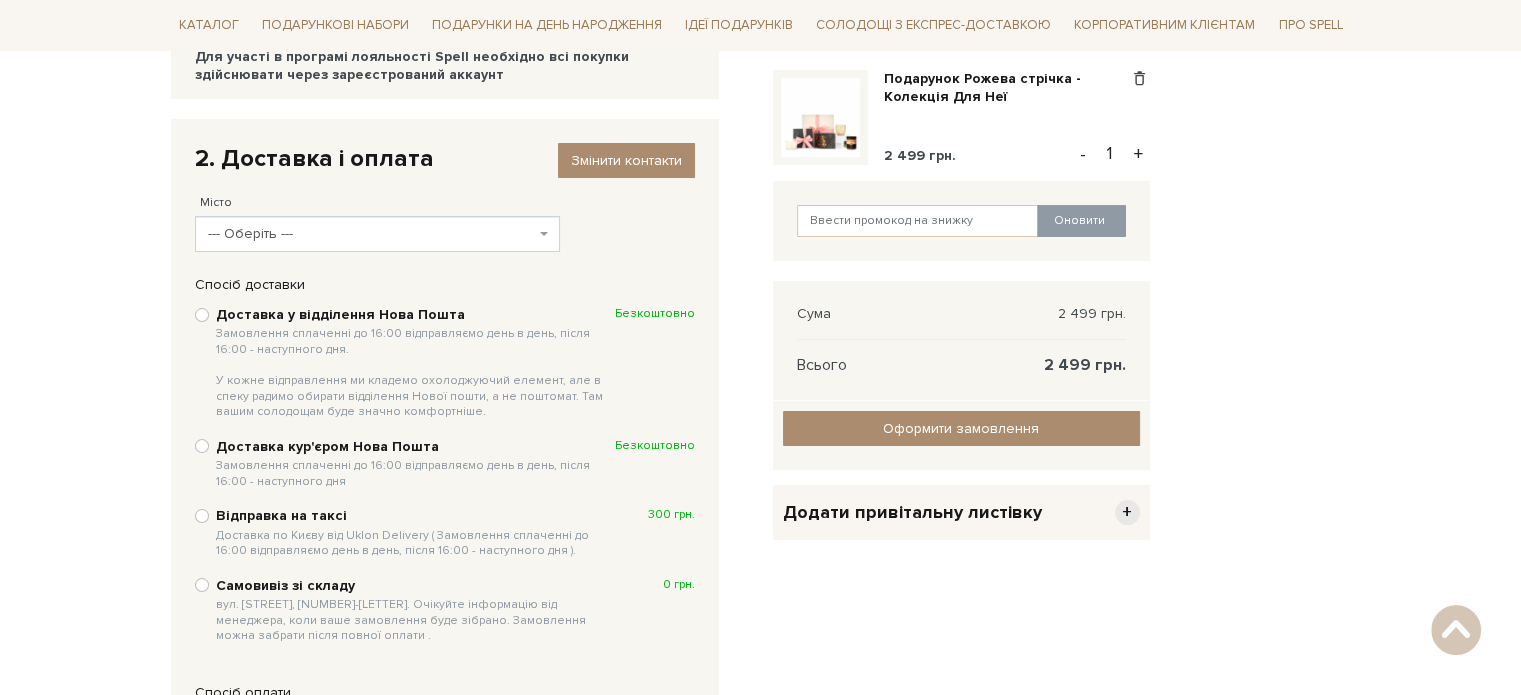 scroll, scrollTop: 189, scrollLeft: 0, axis: vertical 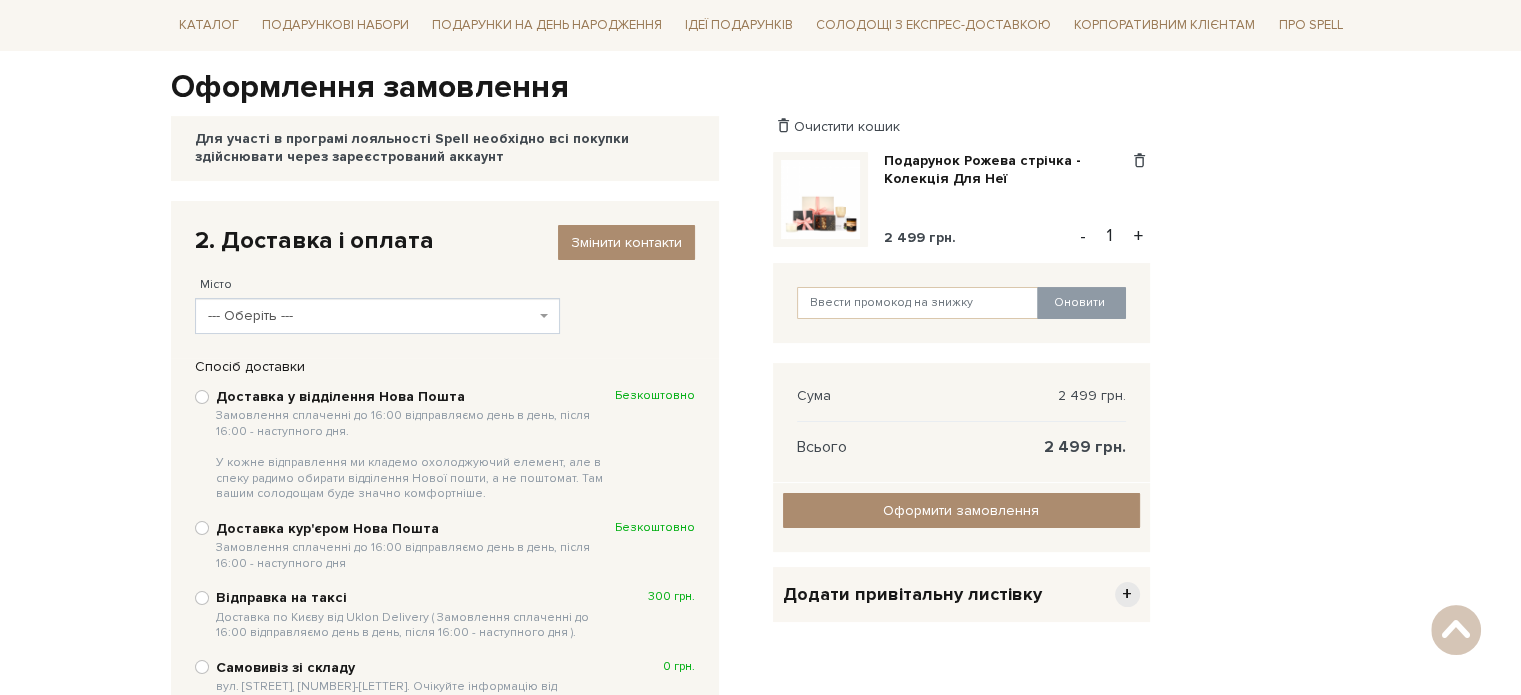 click on "2. Доставка і оплата               Змінити контакти
Місто
--- Оберіть ---
Київ
Харків
Дніпро
Одеса
Запоріжжя
Львів
Кривий Ріг
Миколаїв
Маріуполь
Вінниця
Херсон
Полтава
Чернігів
Черкаси
Суми
Хмельницький
Житомир
Кропивницький
Рівне" at bounding box center (445, 279) 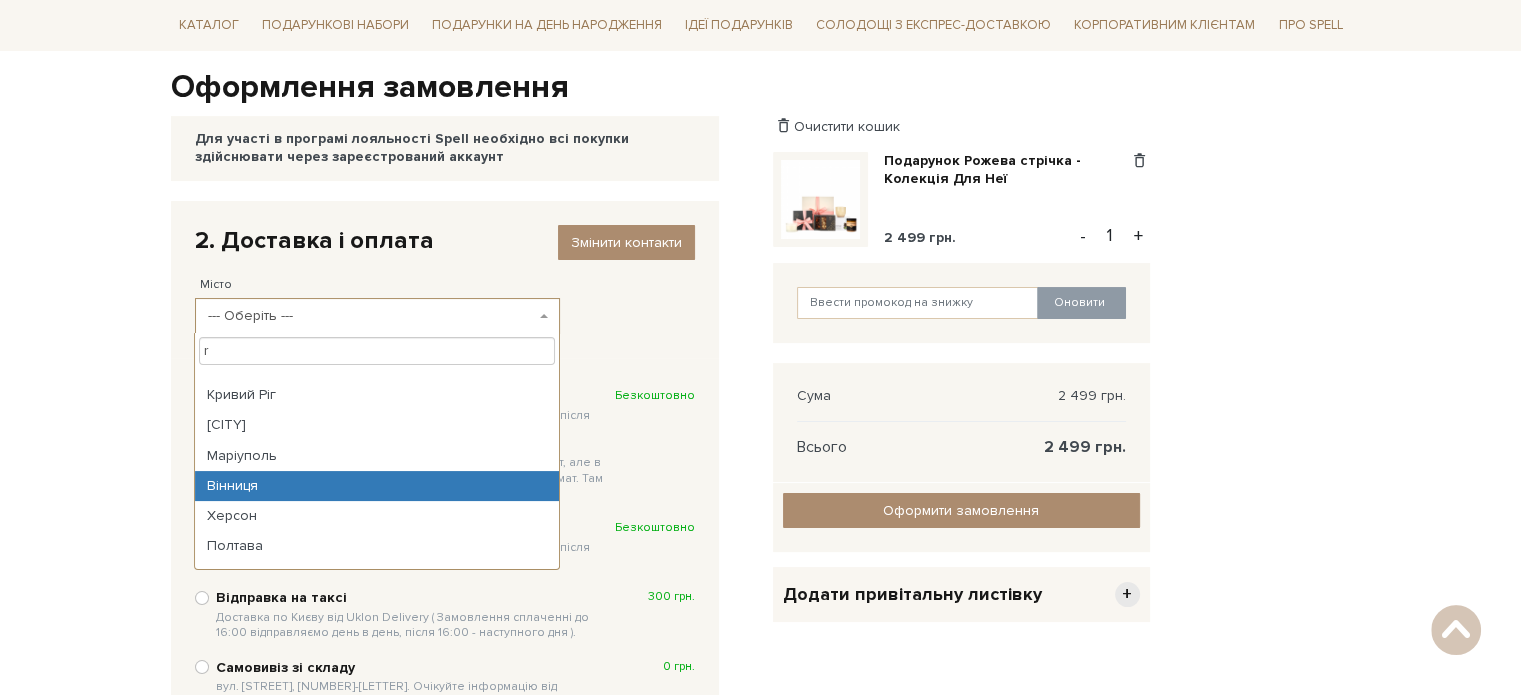 scroll, scrollTop: 0, scrollLeft: 0, axis: both 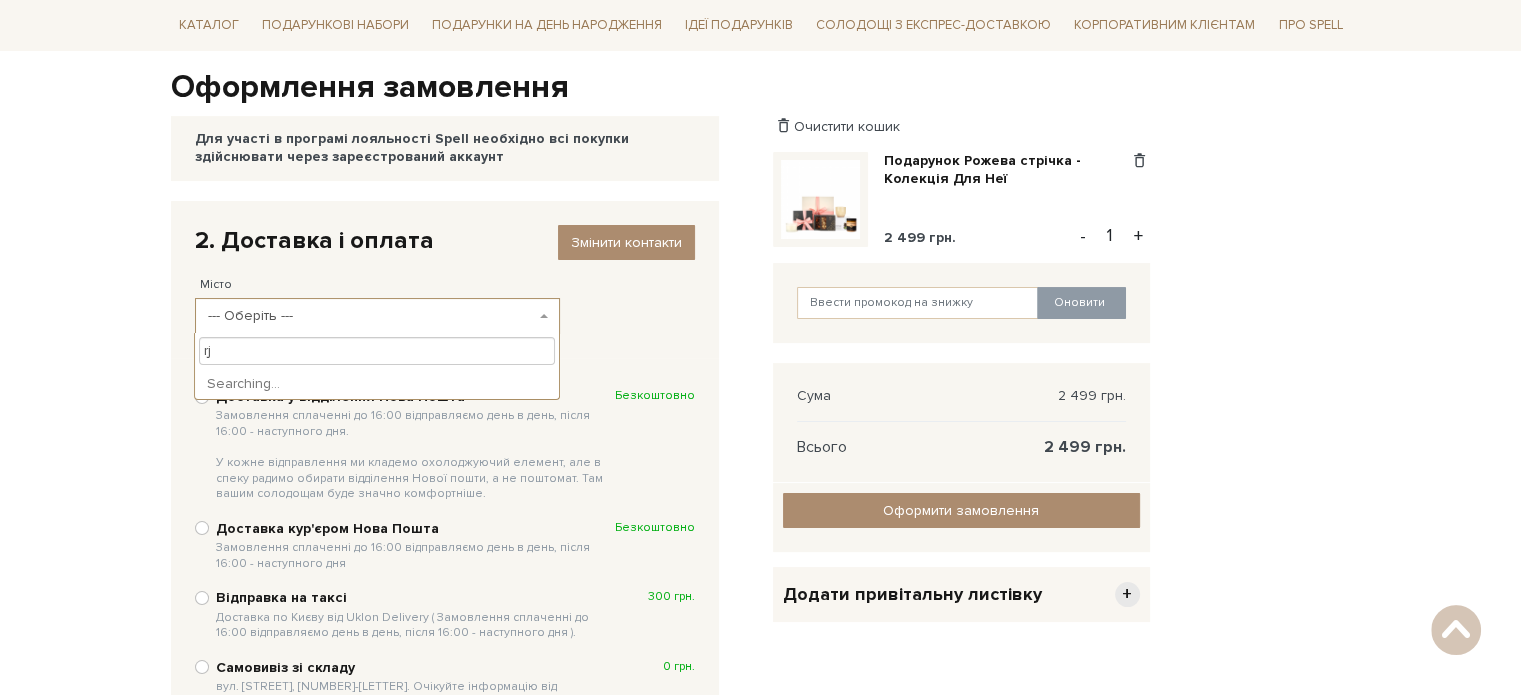 type on "r" 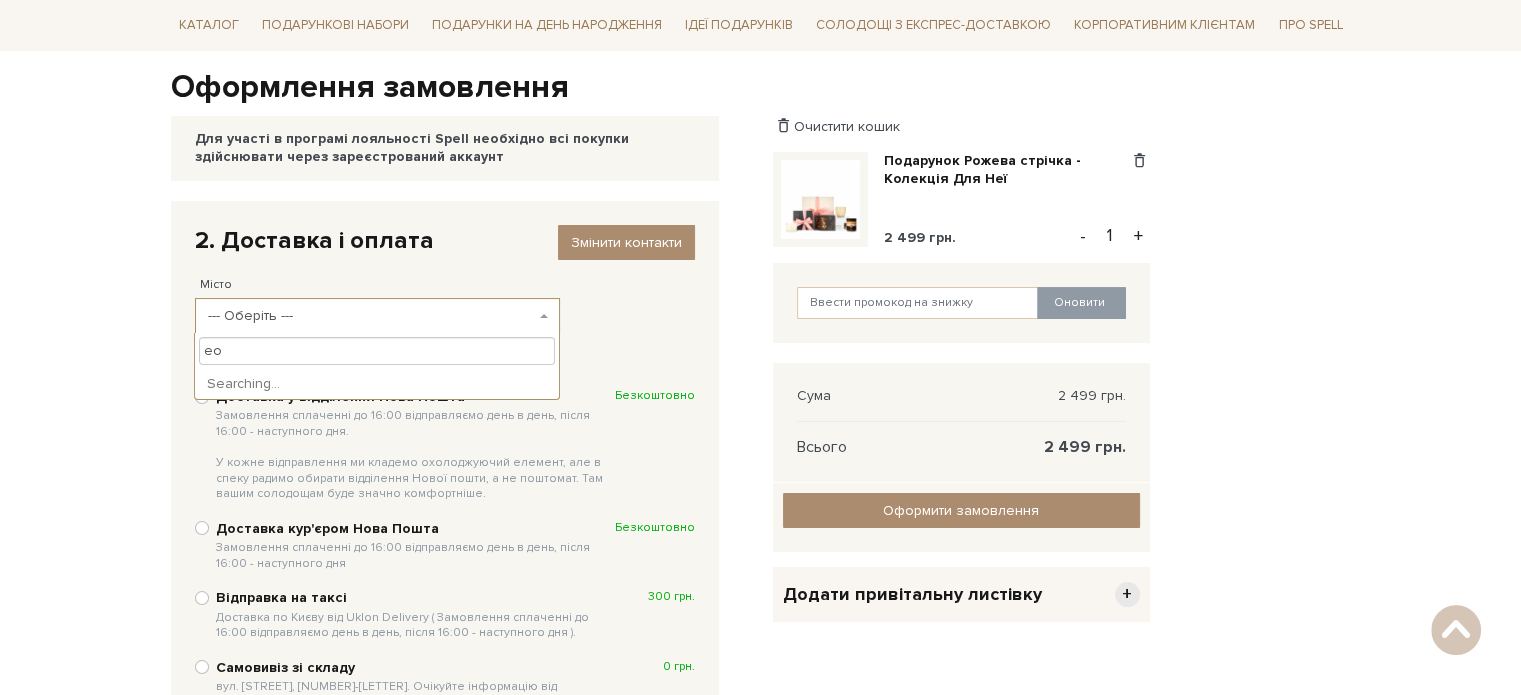 type on "е" 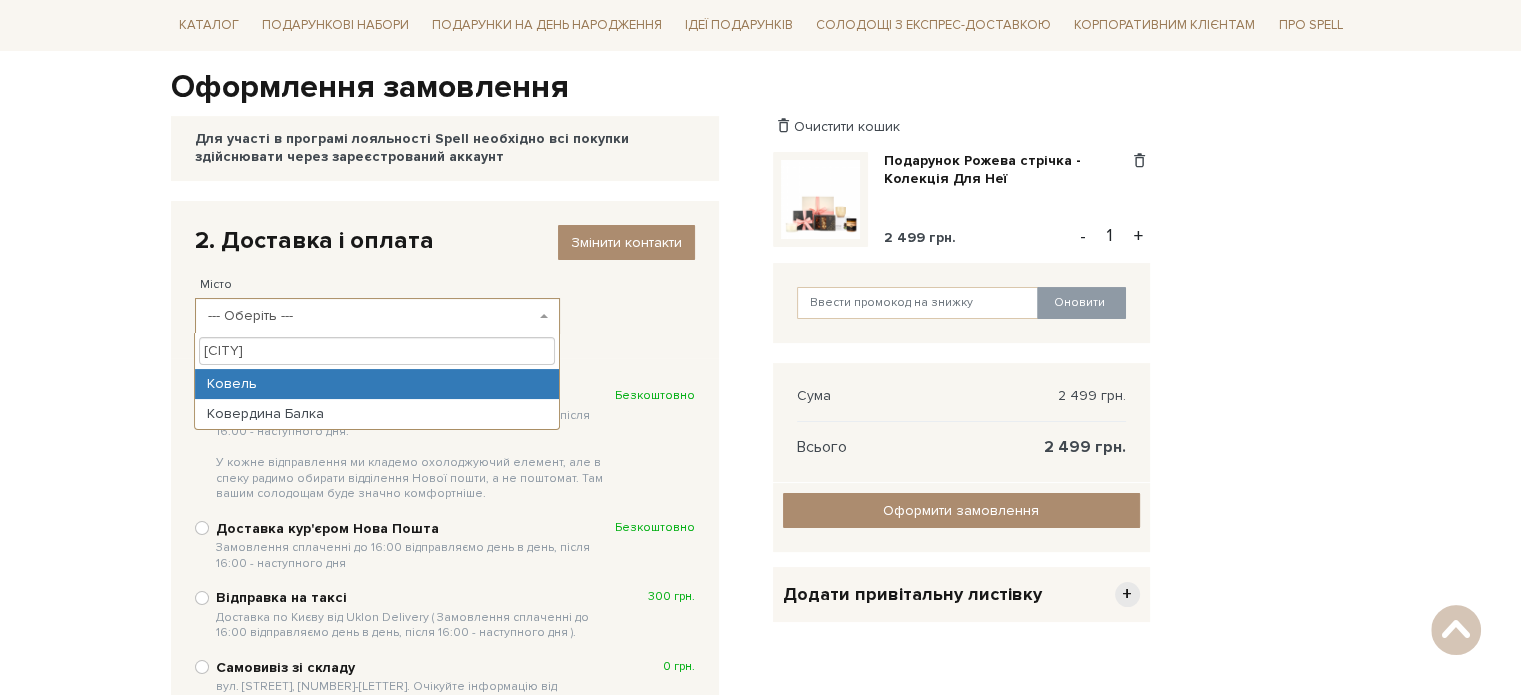 type on "кове" 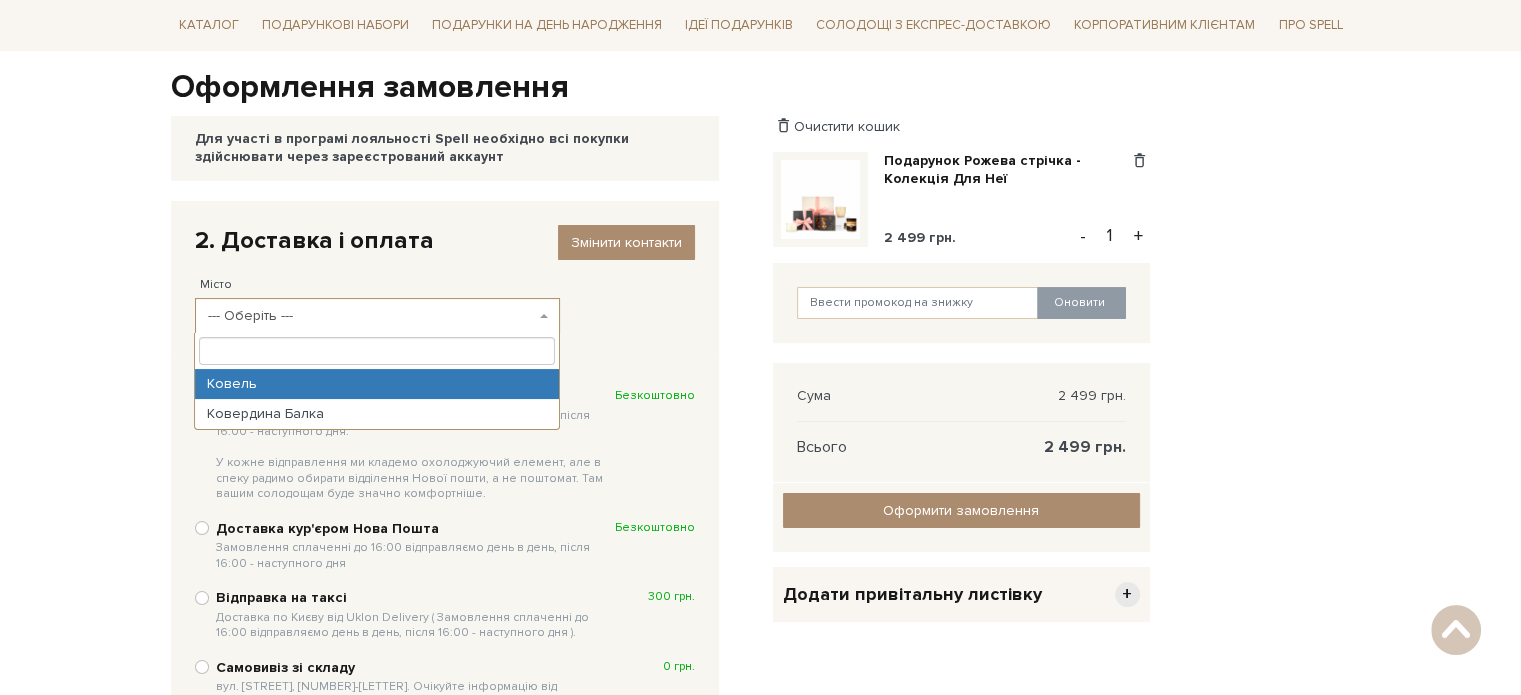 select on "Ковель" 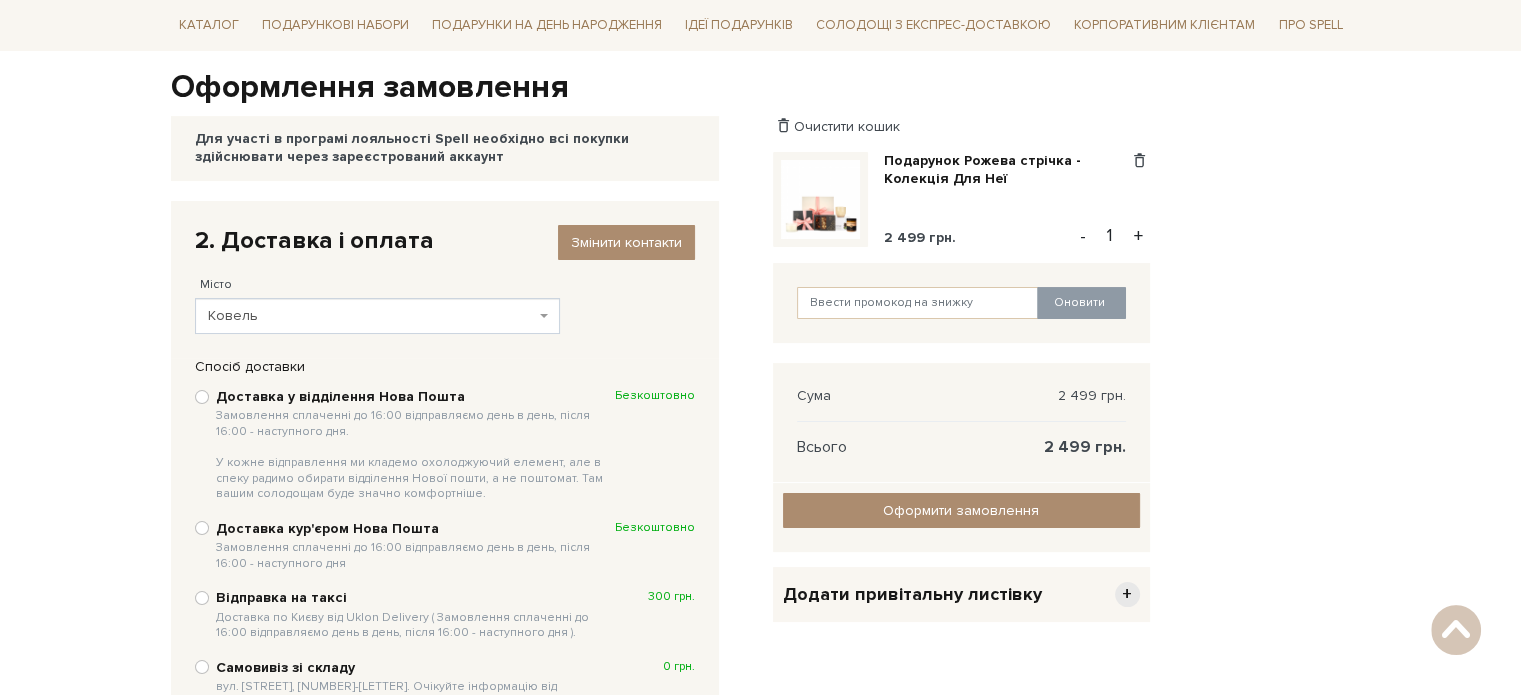 click on "Доставка у відділення Нова Пошта                                                                             Замовлення сплаченні до 16:00 відправляємо день в день, після 16:00 - наступного дня.
У кожне відправлення ми кладемо охолоджуючий елемент, але в спеку радимо обирати відділення Нової пошти, а не поштомат. Там вашим солодощам буде значно комфортніше." at bounding box center [415, 445] 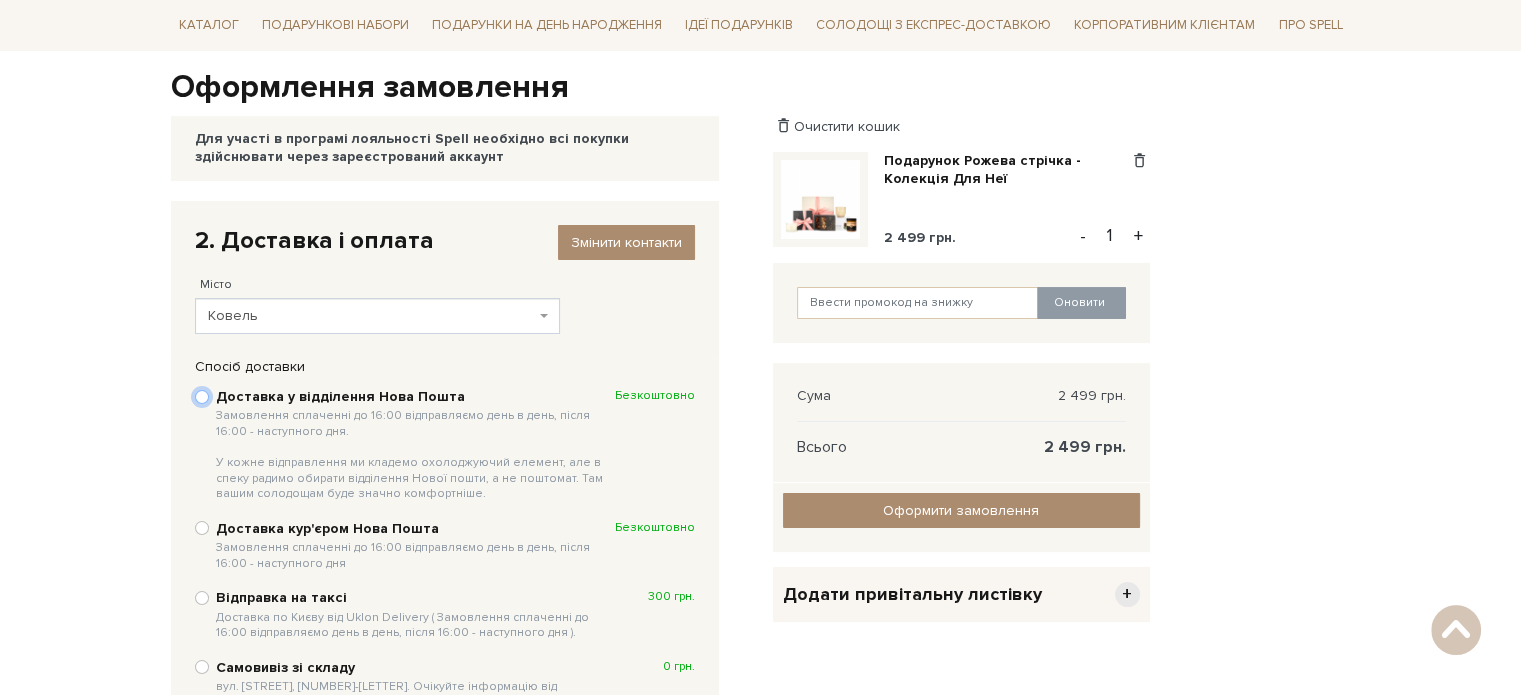 click on "Доставка у відділення Нова Пошта                                                                             Замовлення сплаченні до 16:00 відправляємо день в день, після 16:00 - наступного дня.
У кожне відправлення ми кладемо охолоджуючий елемент, але в спеку радимо обирати відділення Нової пошти, а не поштомат. Там вашим солодощам буде значно комфортніше.
Безкоштовно" at bounding box center (202, 397) 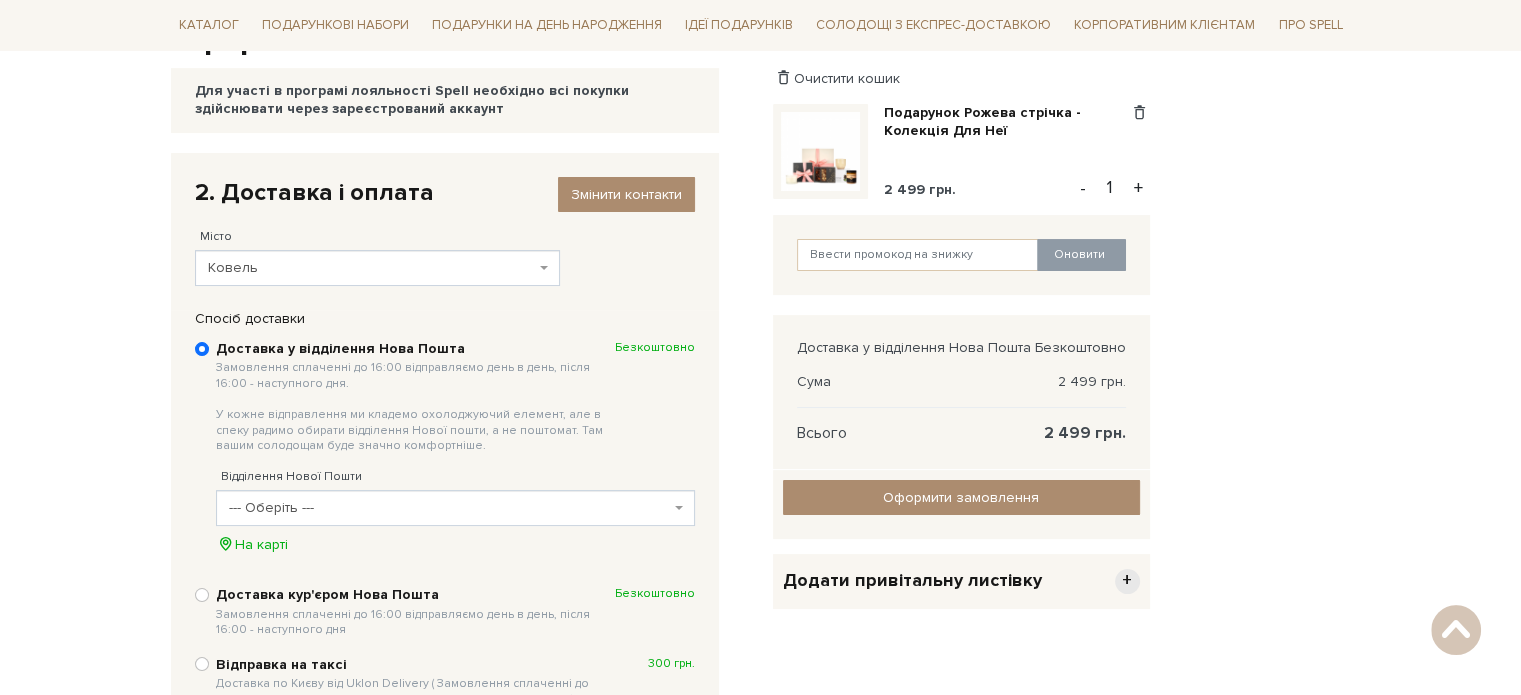 scroll, scrollTop: 389, scrollLeft: 0, axis: vertical 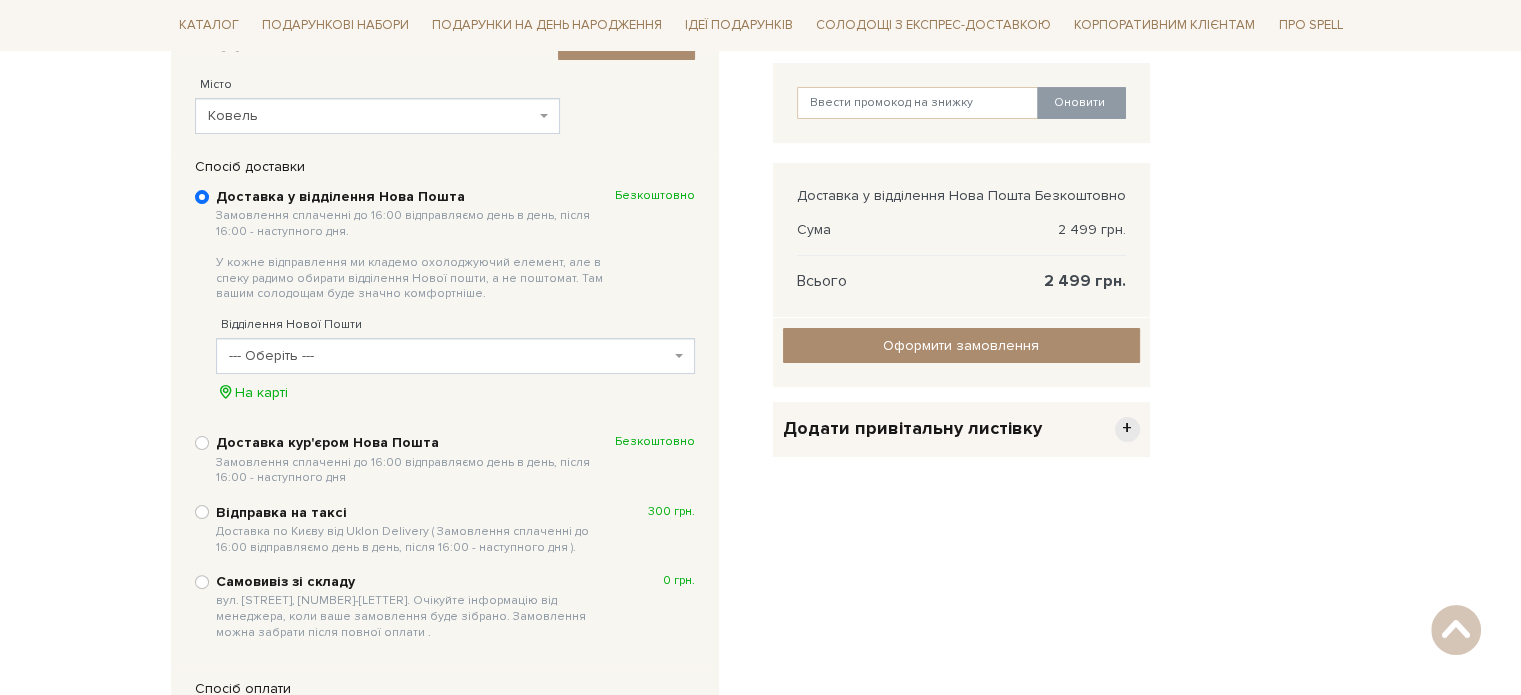 click on "--- Оберіть ---" at bounding box center [455, 356] 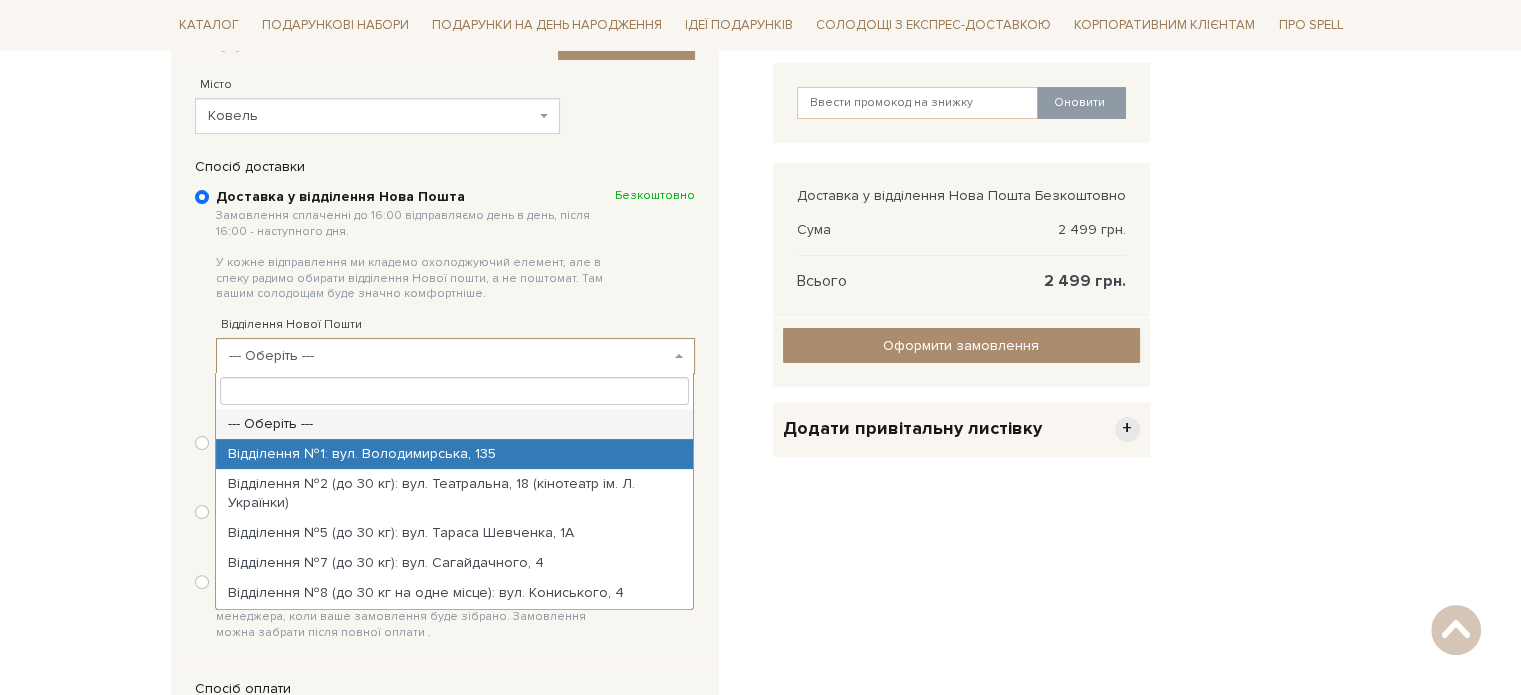 select on "Відділення №1: вул. Володимирська, 135" 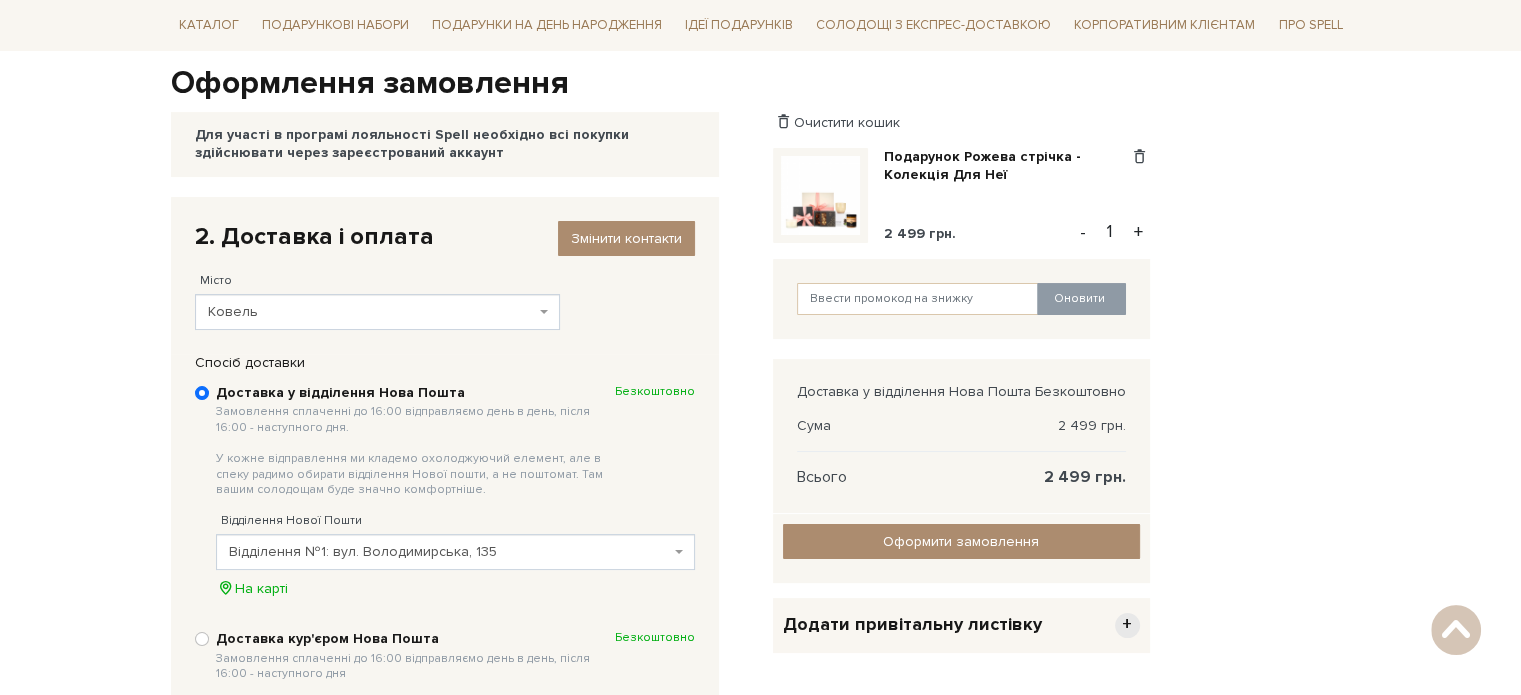 scroll, scrollTop: 189, scrollLeft: 0, axis: vertical 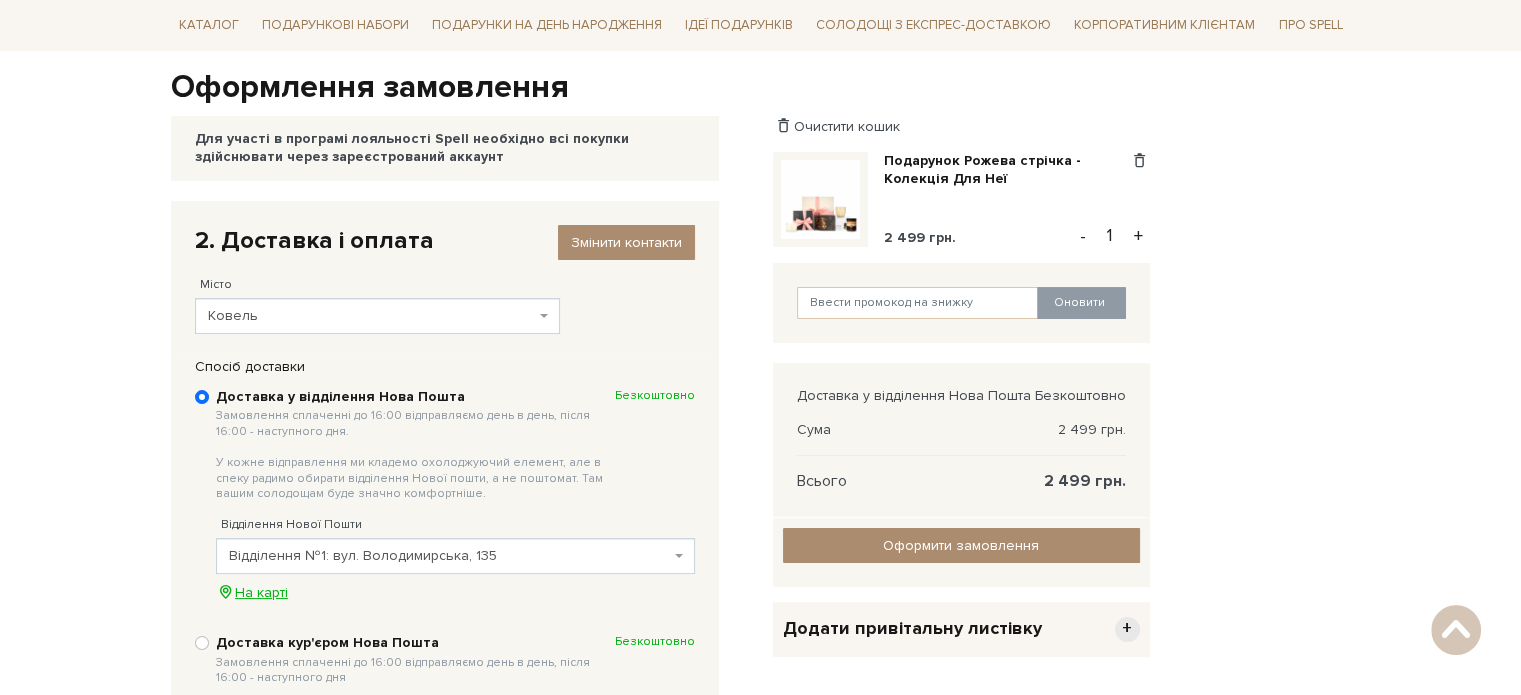 click on "На карті" at bounding box center (455, 593) 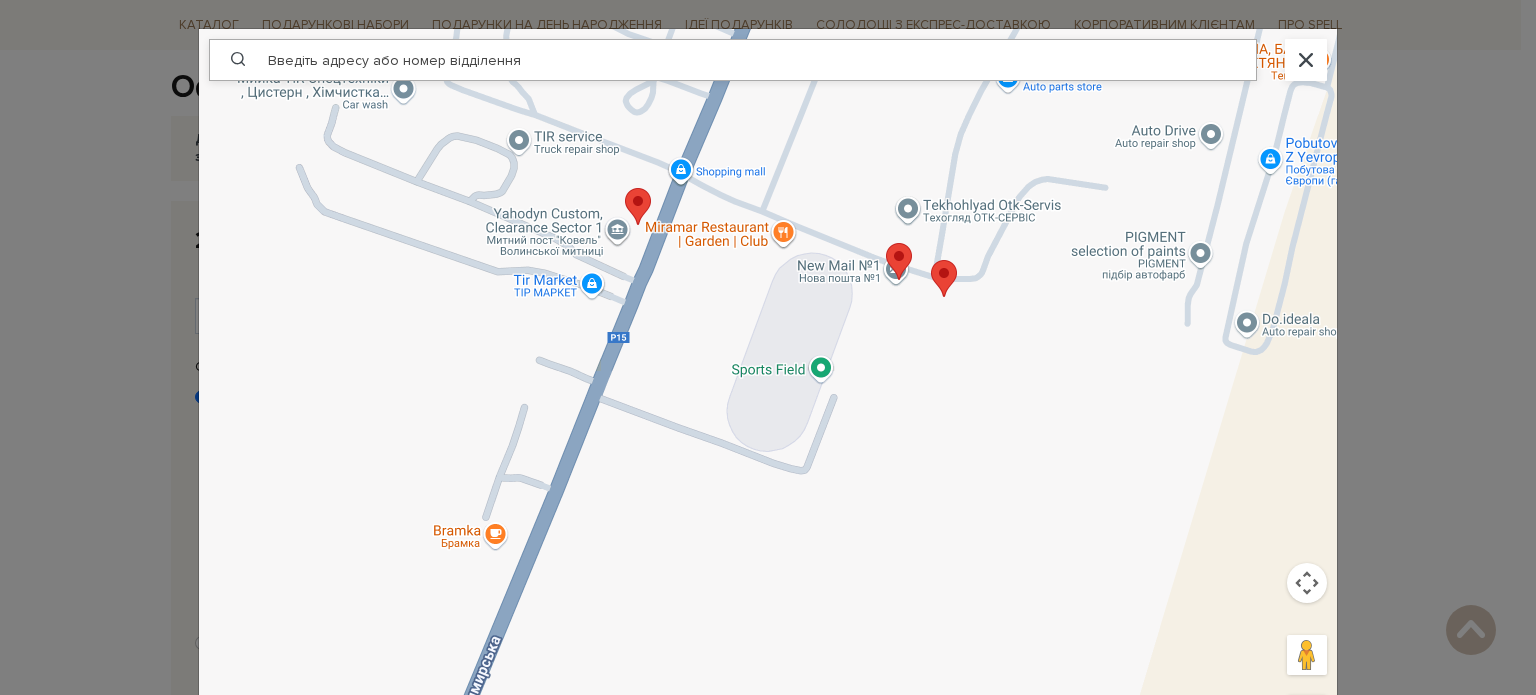 click at bounding box center (1306, 60) 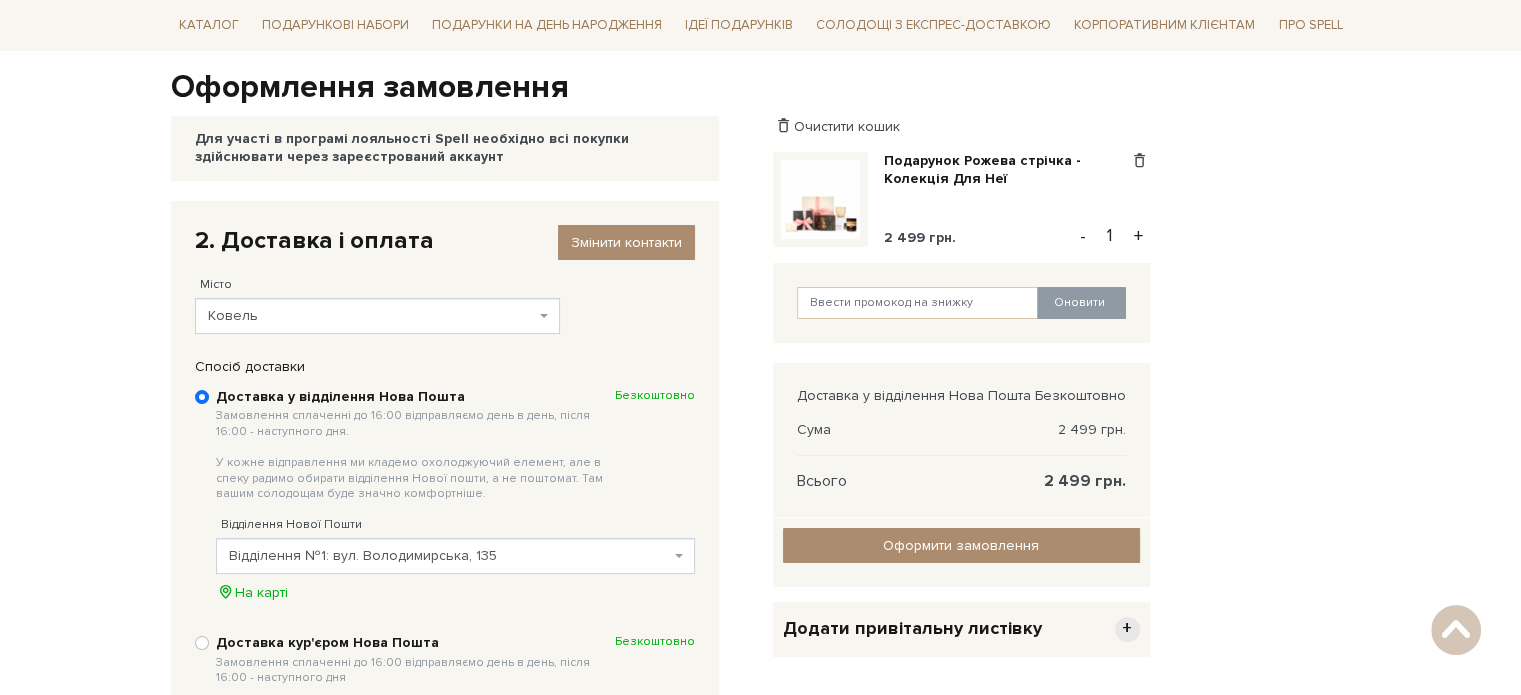 scroll, scrollTop: 489, scrollLeft: 0, axis: vertical 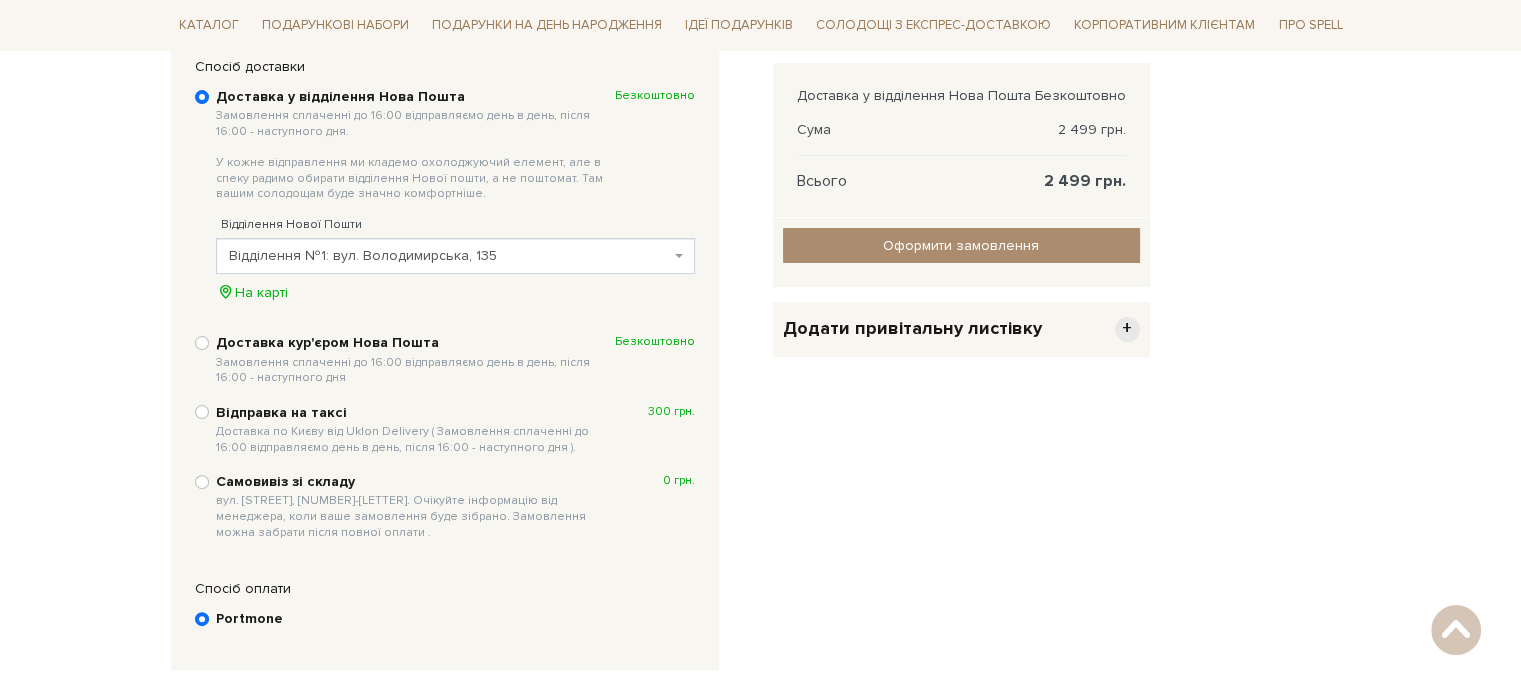 click on "Доставка кур'єром Нова Пошта                                                                             Замовлення сплаченні до 16:00 відправляємо день в день, після 16:00 - наступного дня
Безкоштовно" at bounding box center (445, 359) 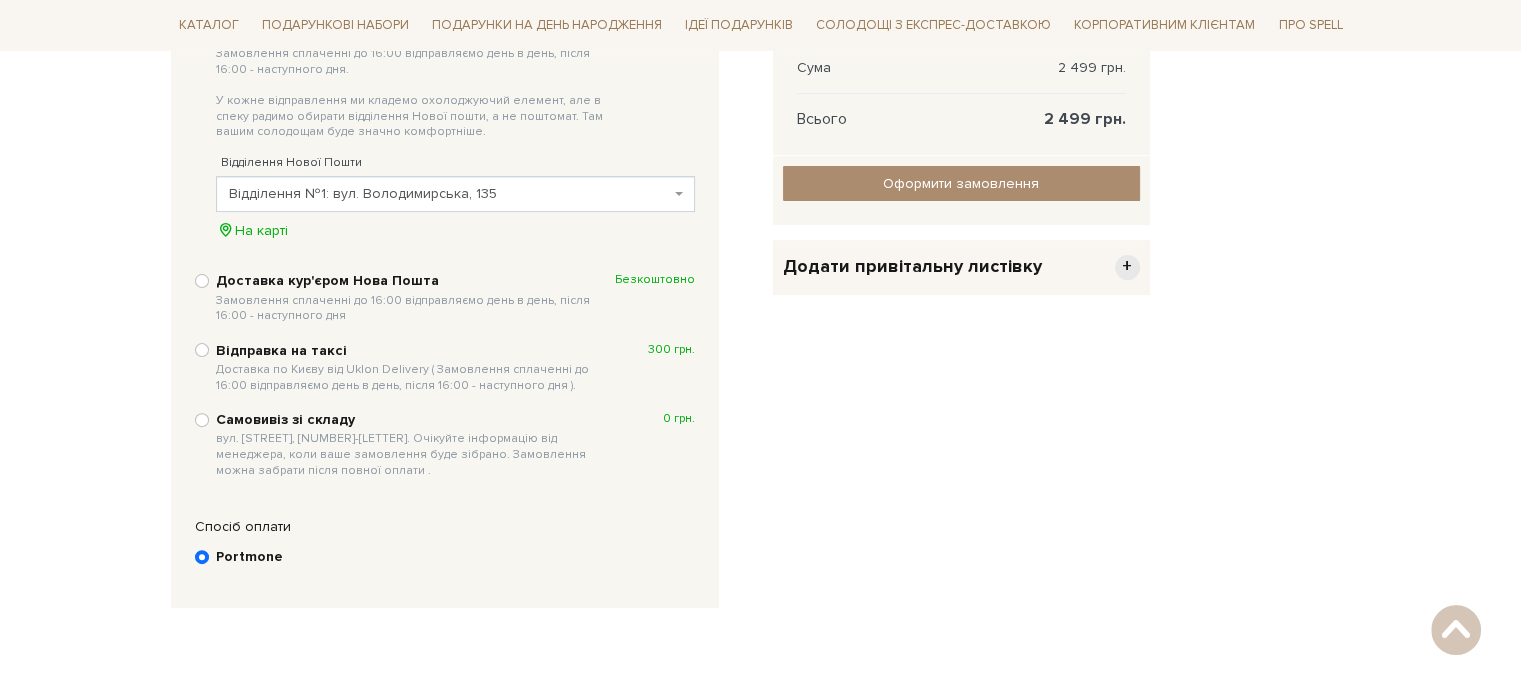 scroll, scrollTop: 189, scrollLeft: 0, axis: vertical 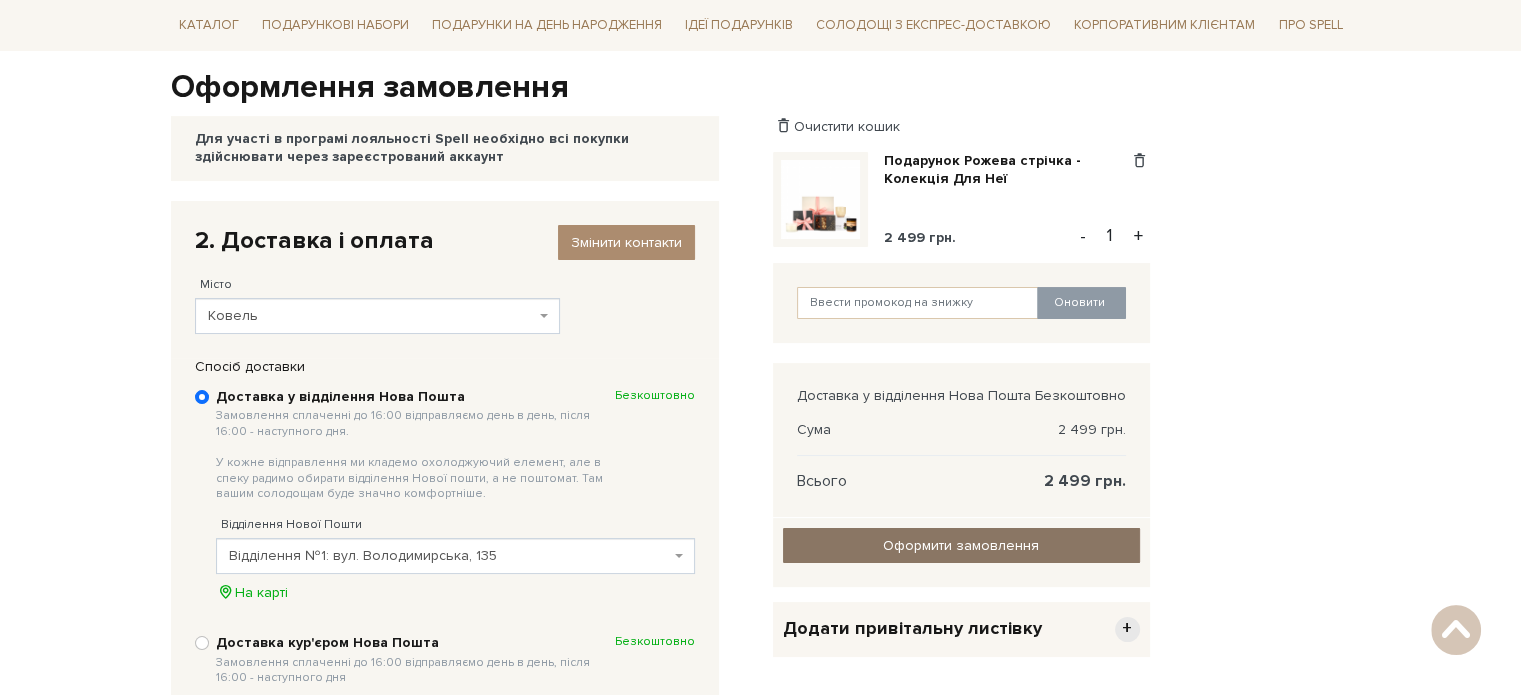 click on "Оформити замовлення" at bounding box center (961, 545) 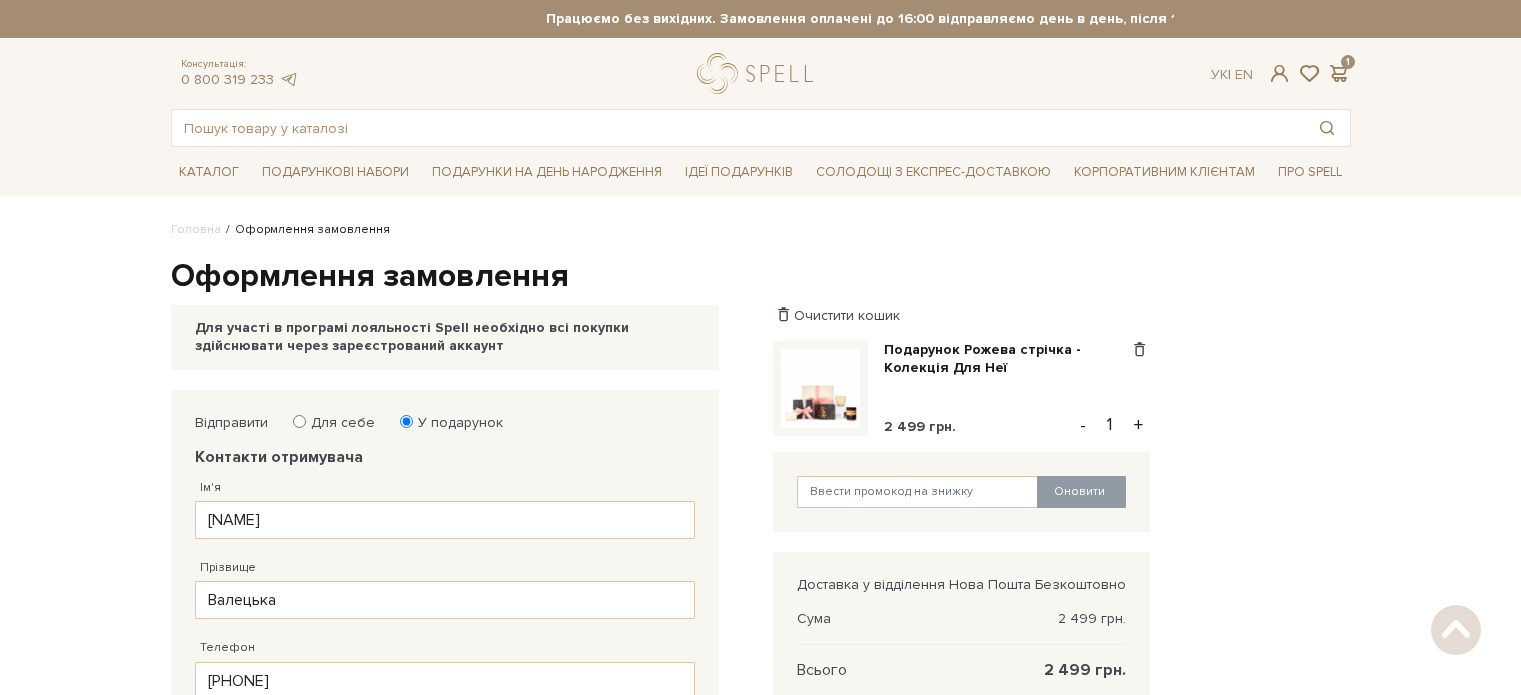 scroll, scrollTop: 189, scrollLeft: 0, axis: vertical 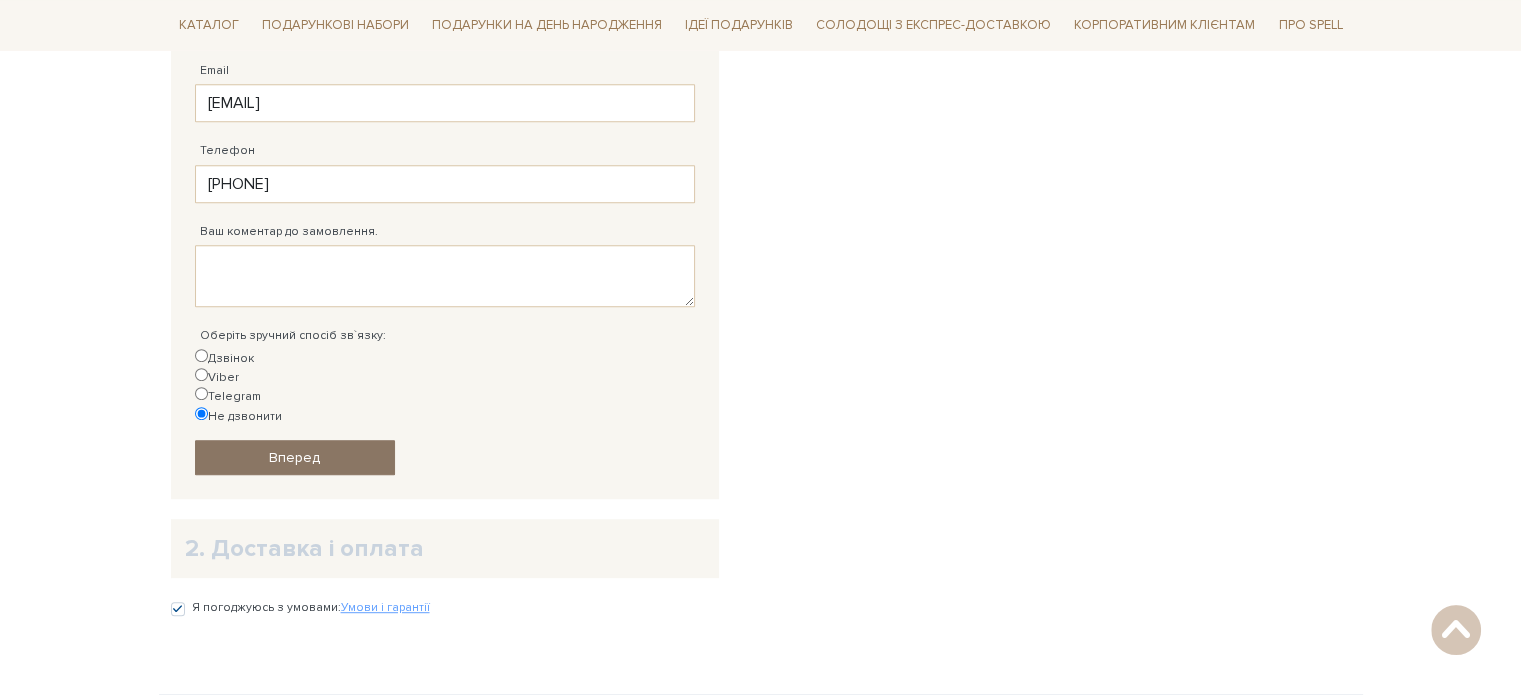 click on "Вперед" at bounding box center (295, 457) 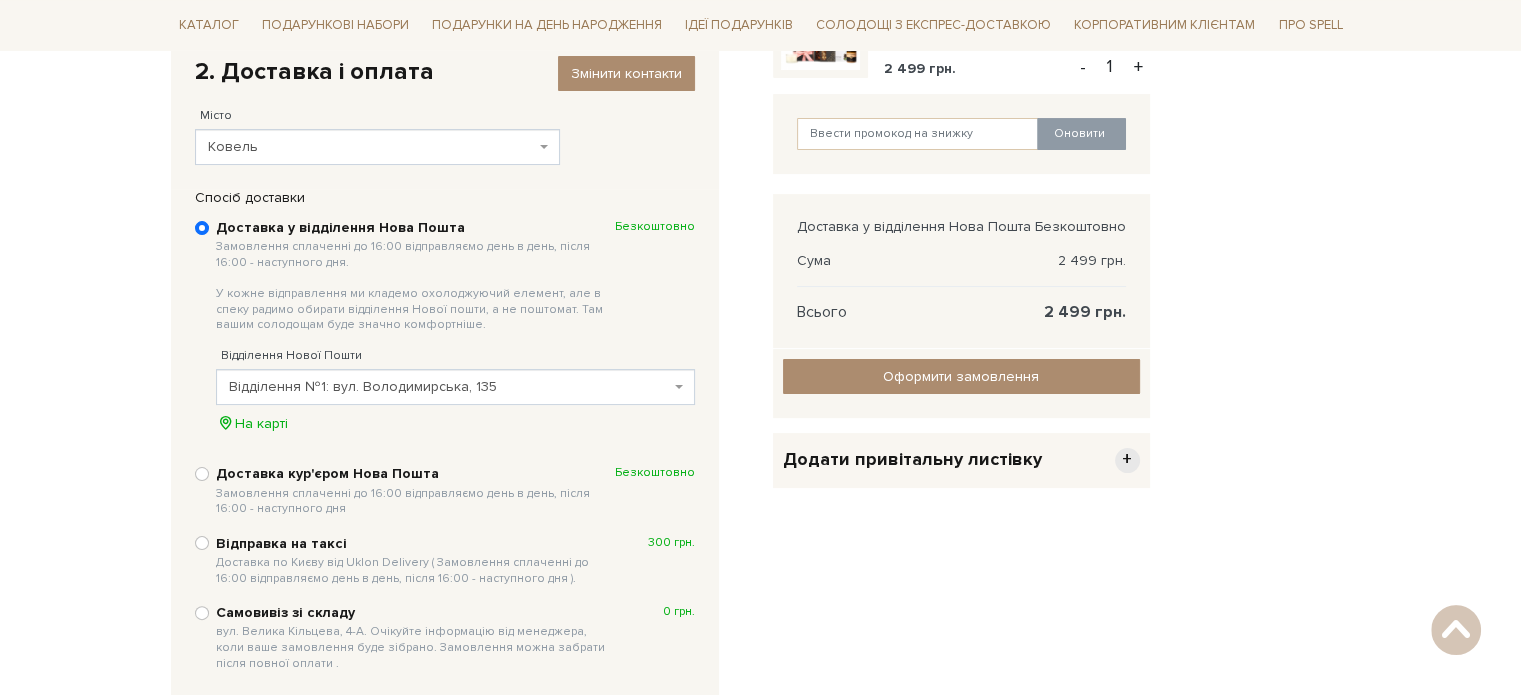 scroll, scrollTop: 356, scrollLeft: 0, axis: vertical 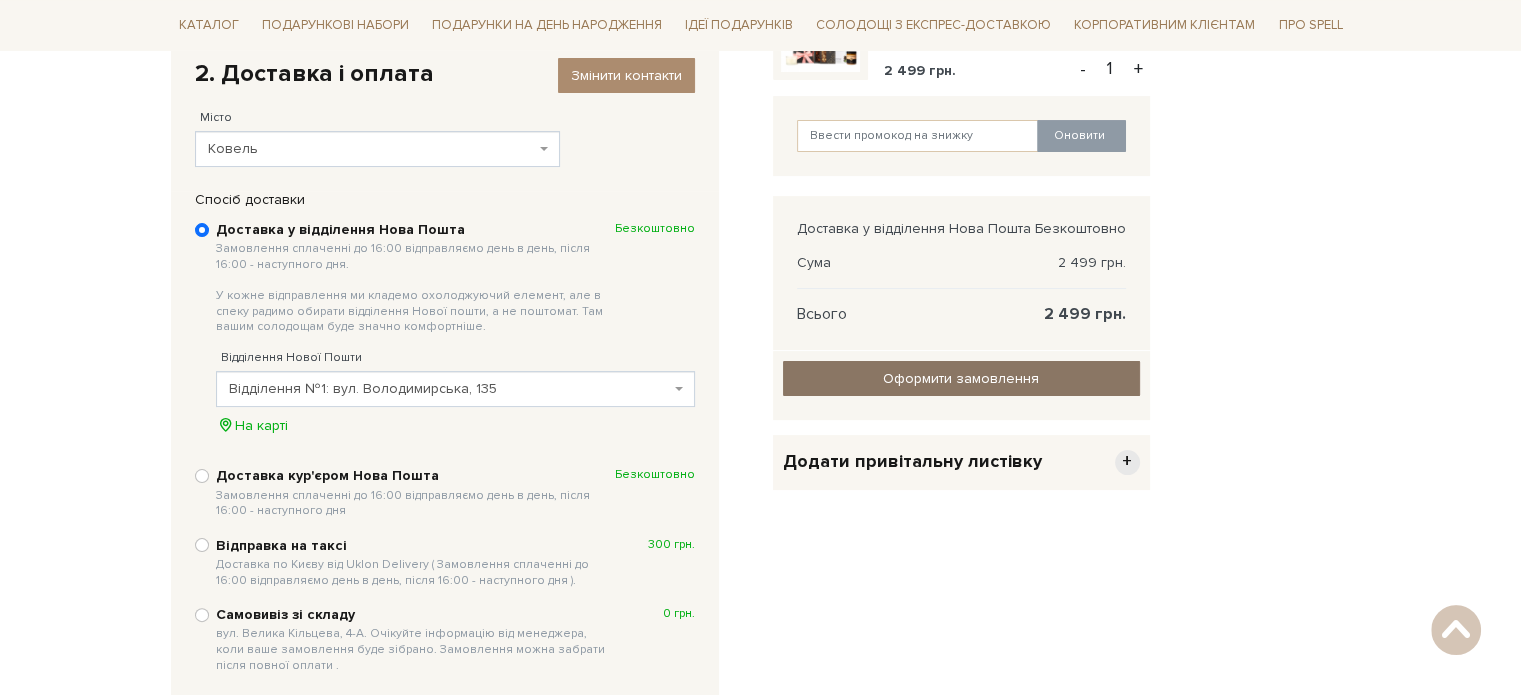 click on "Оформити замовлення" at bounding box center [961, 378] 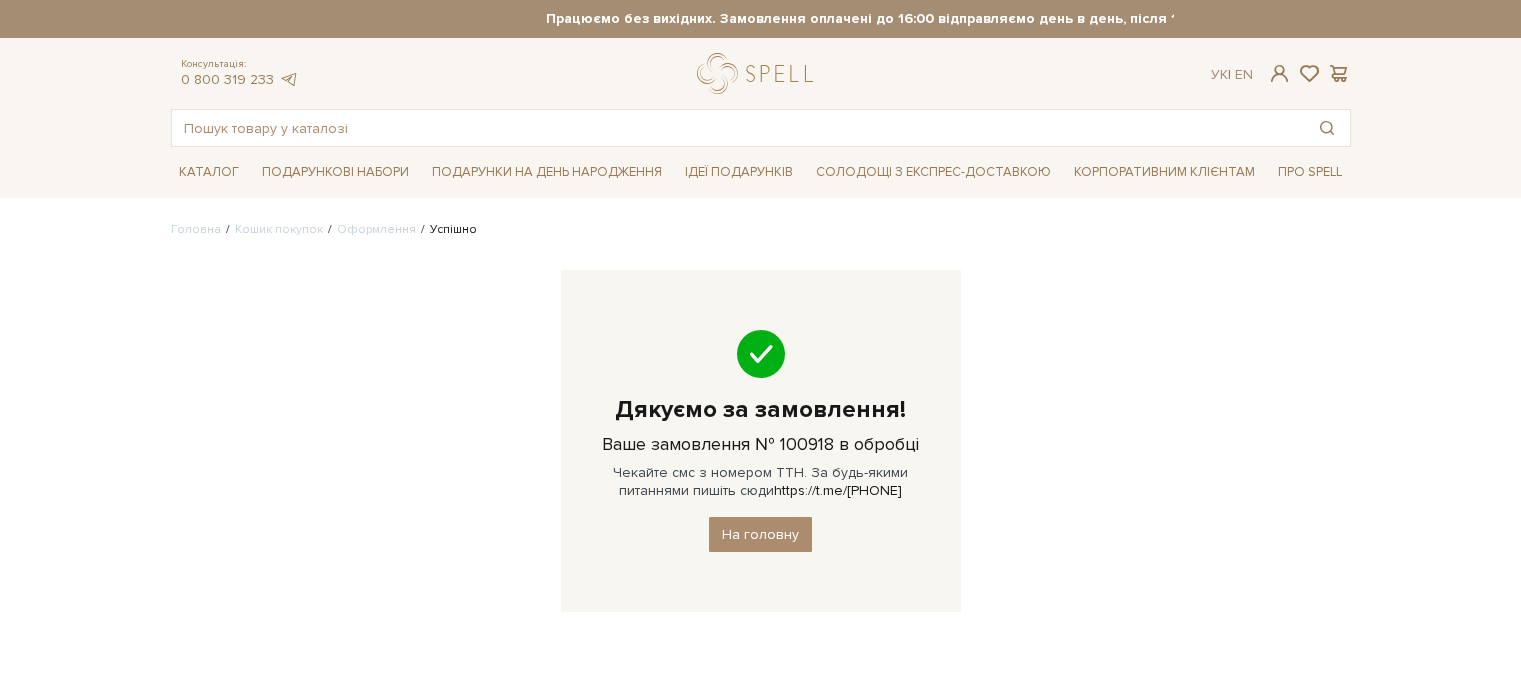 scroll, scrollTop: 0, scrollLeft: 0, axis: both 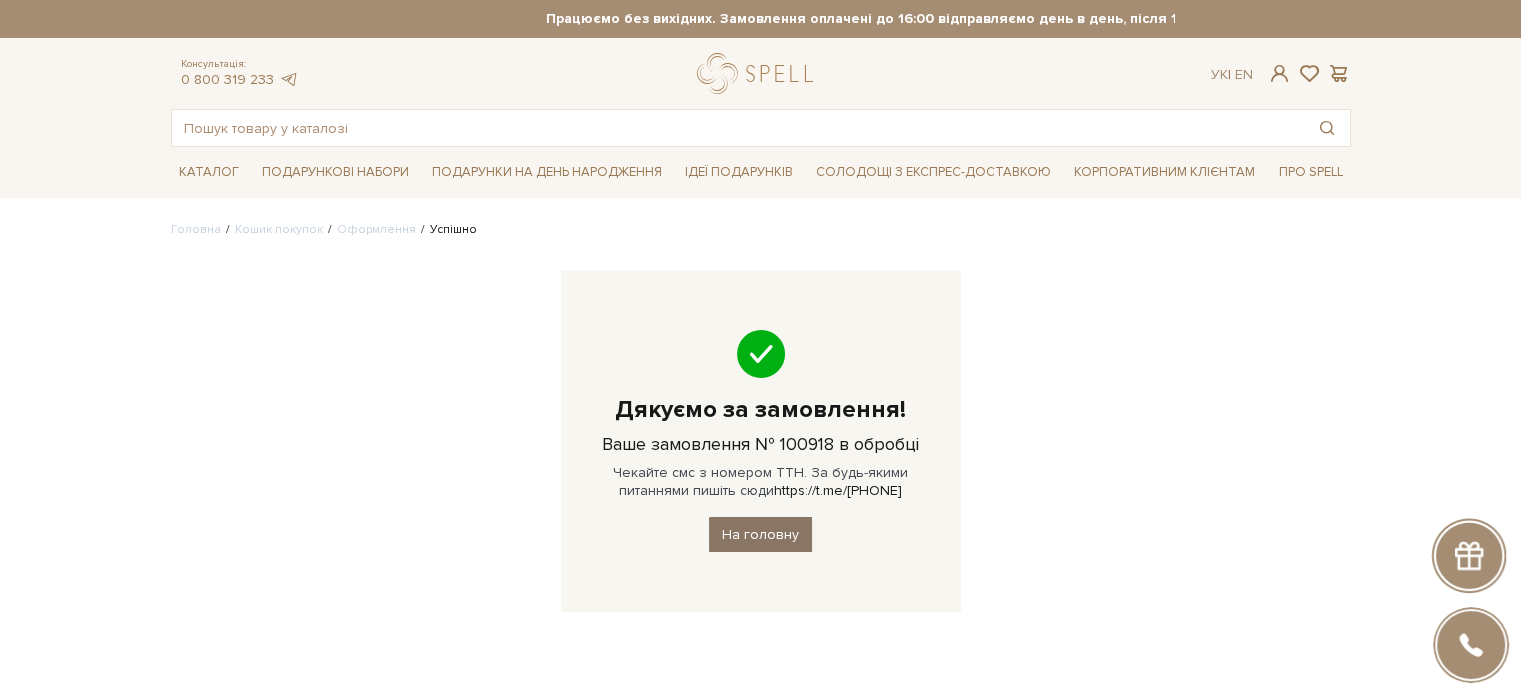 click on "На головну" at bounding box center [760, 534] 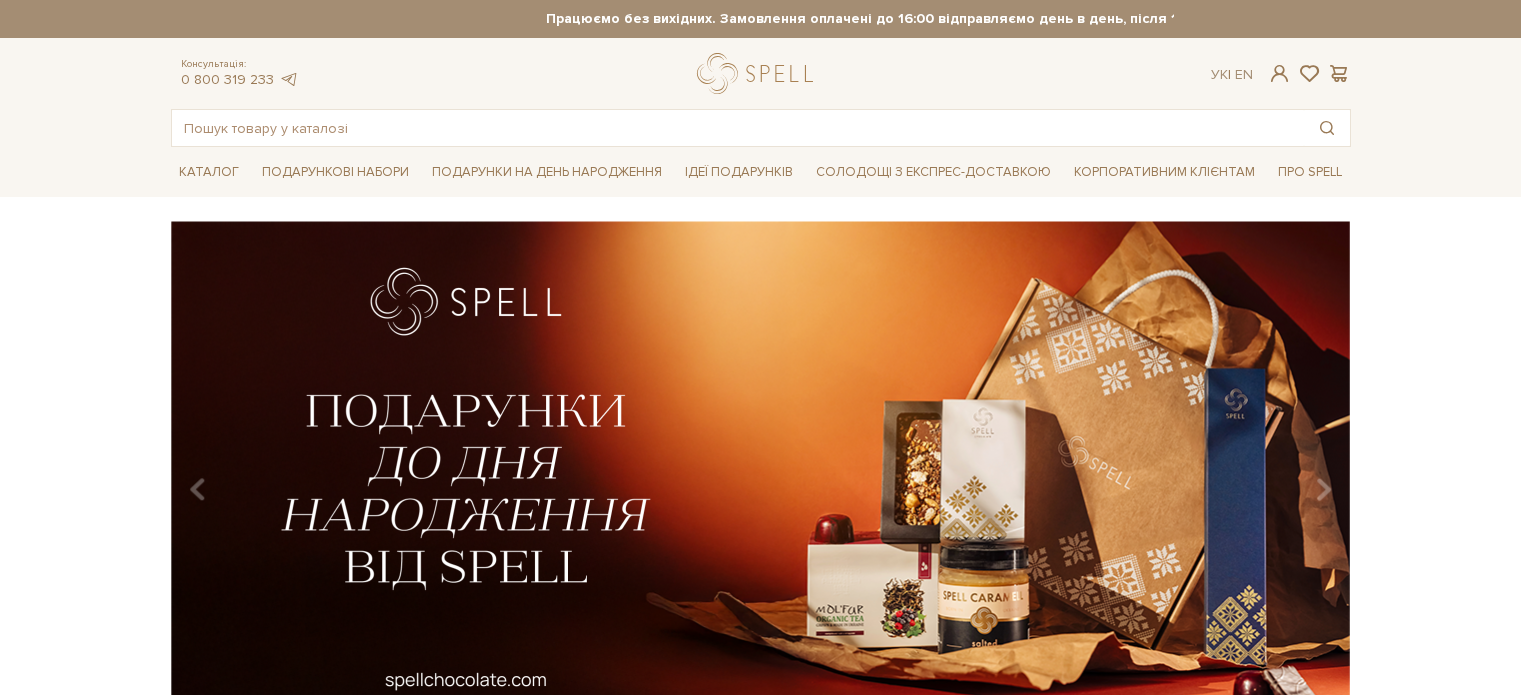 scroll, scrollTop: 0, scrollLeft: 0, axis: both 